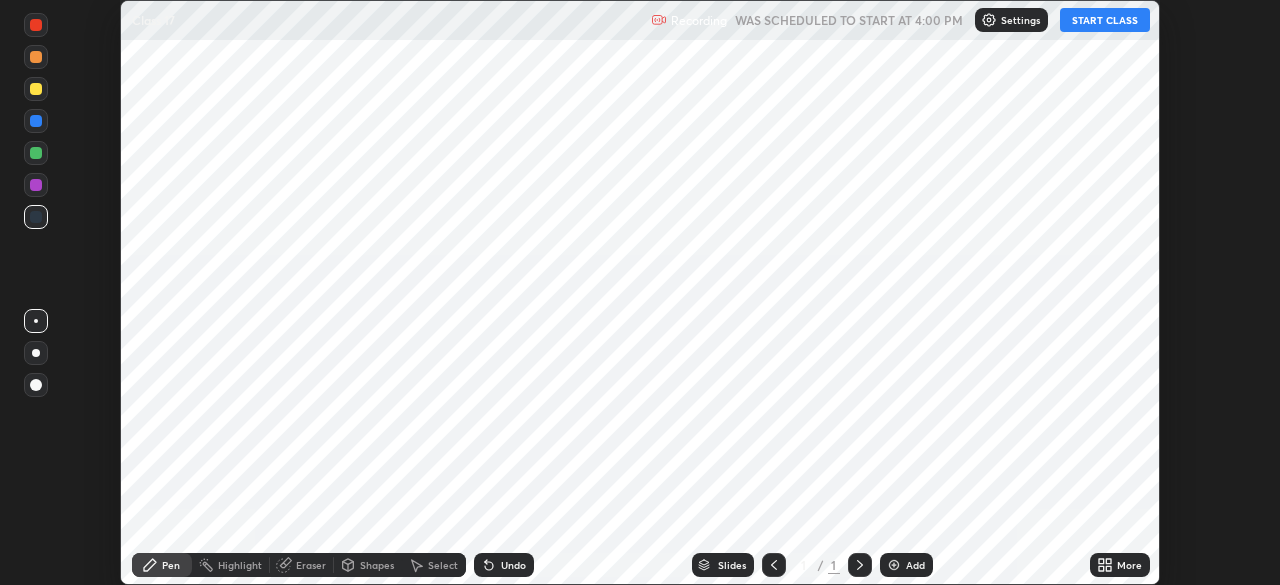 scroll, scrollTop: 0, scrollLeft: 0, axis: both 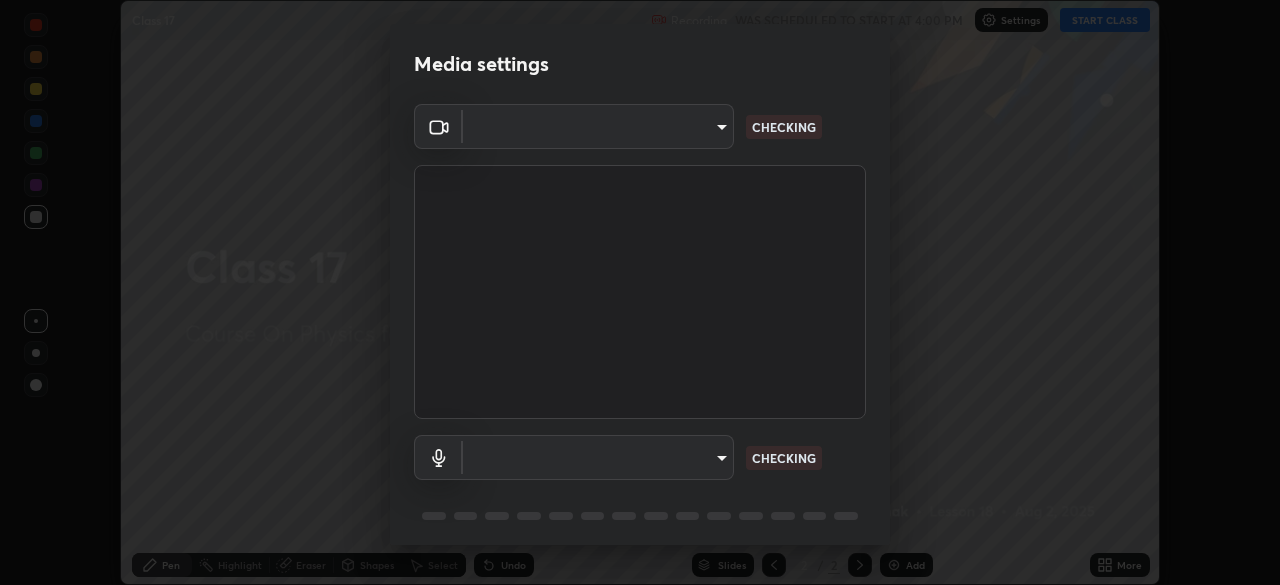 type on "e15fe1ebf70cde3bfcbeee335f8652014c7a9185cc29a01d69aea44f35fb34b8" 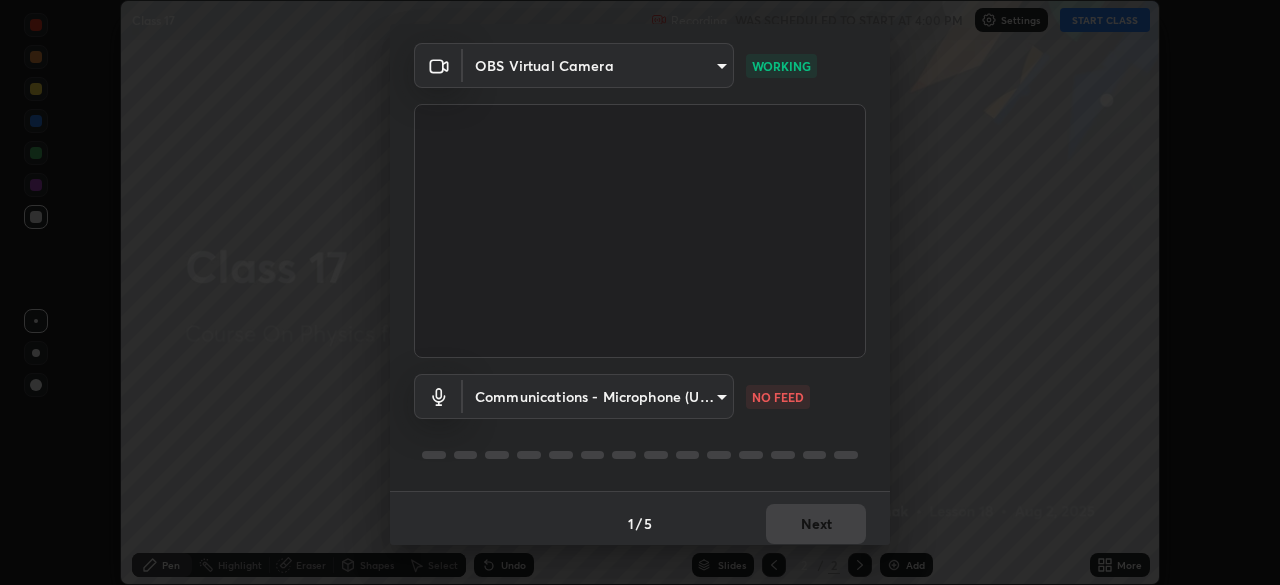 scroll, scrollTop: 71, scrollLeft: 0, axis: vertical 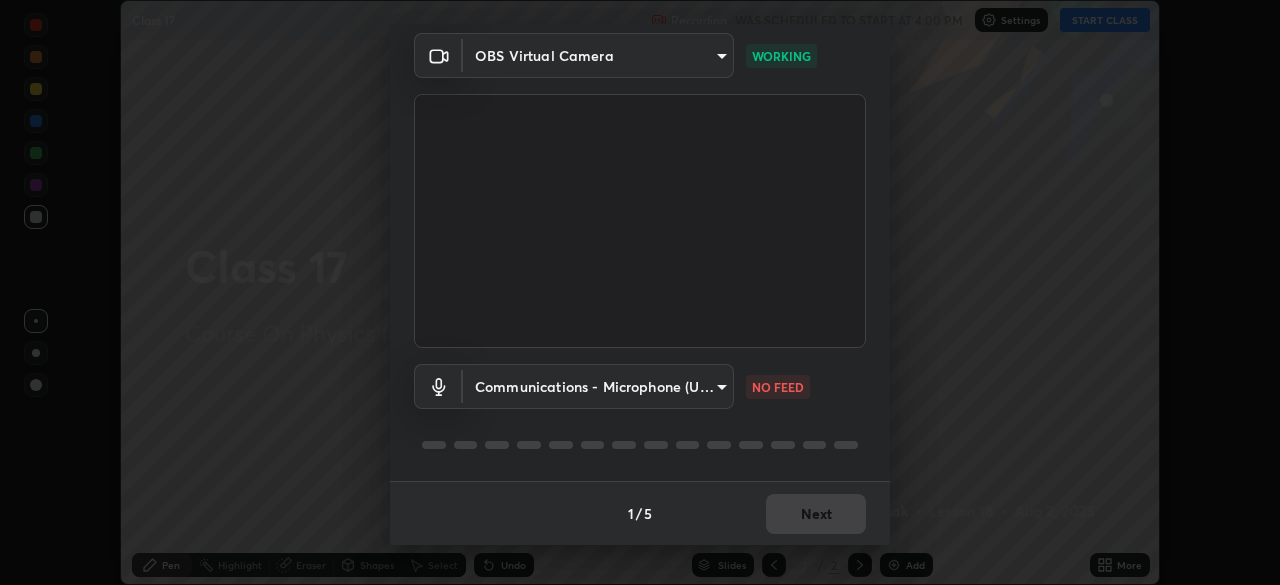 click on "Erase all Class 17 Recording WAS SCHEDULED TO START AT  4:00 PM Settings START CLASS Setting up your live class Class 17 • L18 of Course On Physics for JEE Growth 4 2027 [FIRST] [LAST] Pen Highlight Eraser Shapes Select Undo Slides 2 / 2 Add More No doubts shared Encourage your learners to ask a doubt for better clarity Report an issue Reason for reporting Buffering Chat not working Audio - Video sync issue Educator video quality low ​ Attach an image Report Media settings OBS Virtual Camera e15fe1ebf70cde3bfcbeee335f8652014c7a9185cc29a01d69aea44f35fb34b8 WORKING Communications - Microphone (USB PnP Sound Device) communications NO FEED 1 / 5 Next" at bounding box center [640, 292] 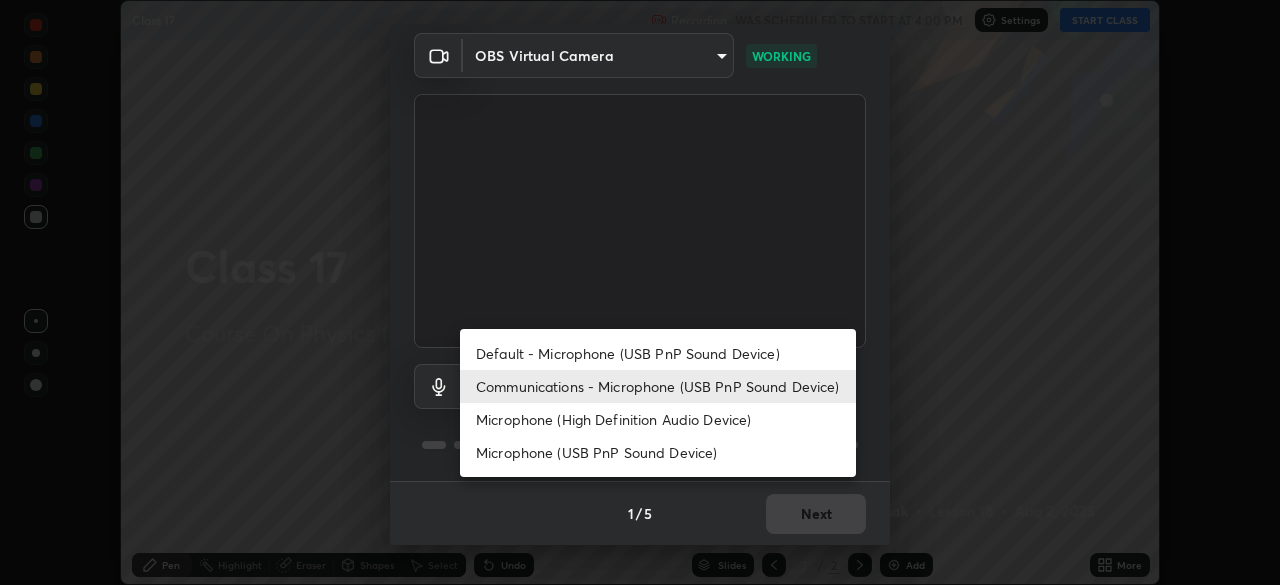 click on "Default - Microphone (USB PnP Sound Device)" at bounding box center [658, 353] 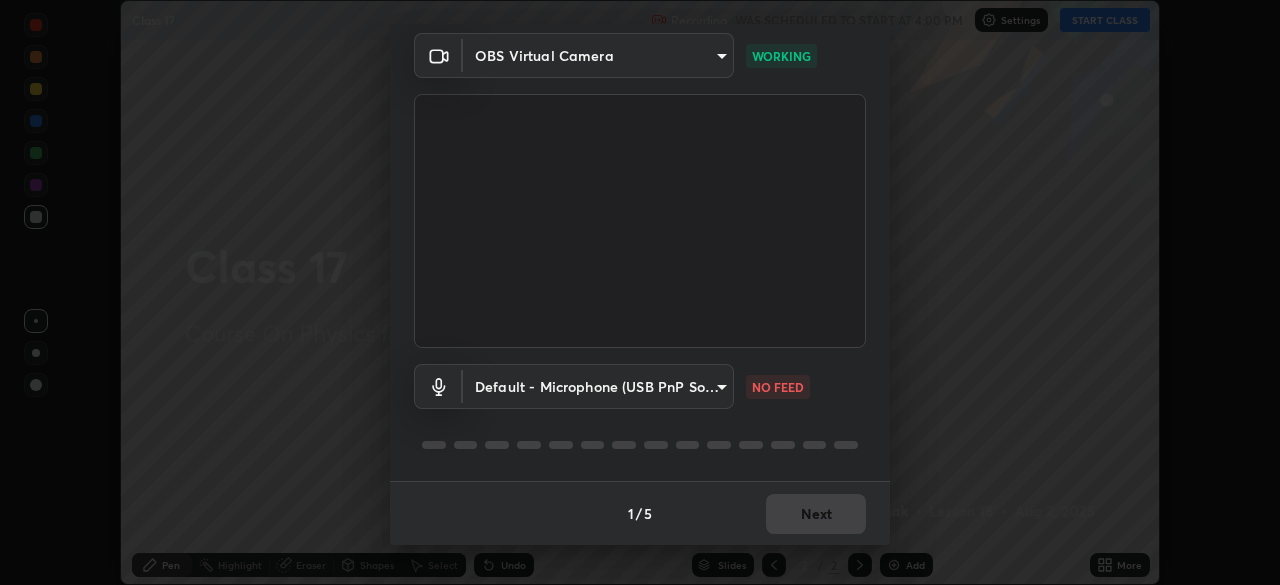 type on "default" 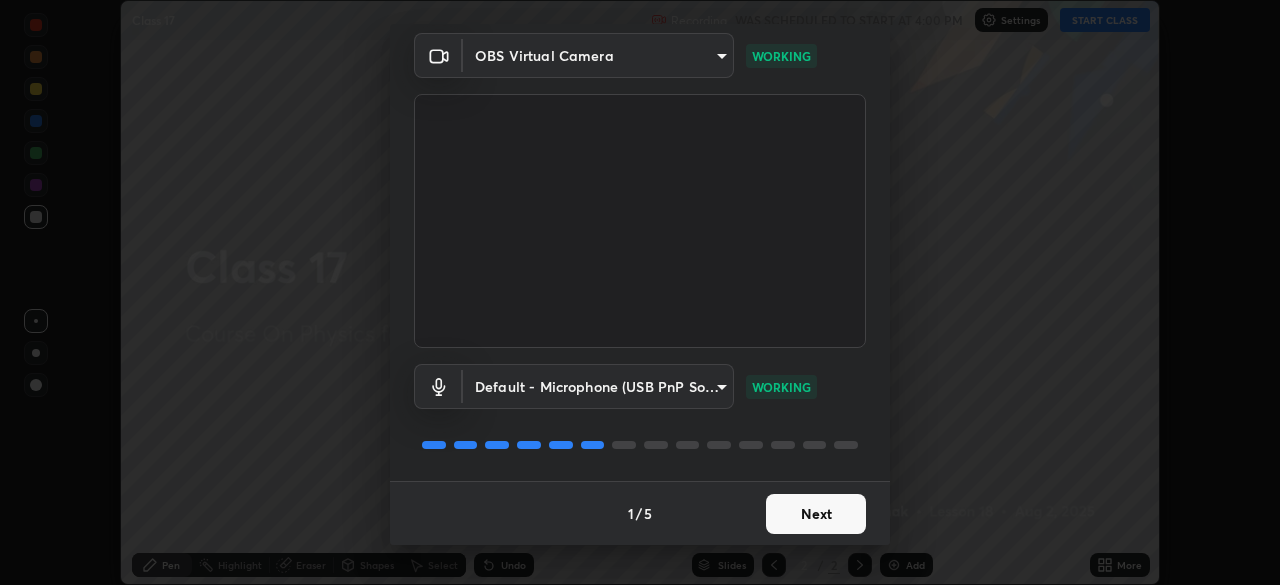 click on "Next" at bounding box center (816, 514) 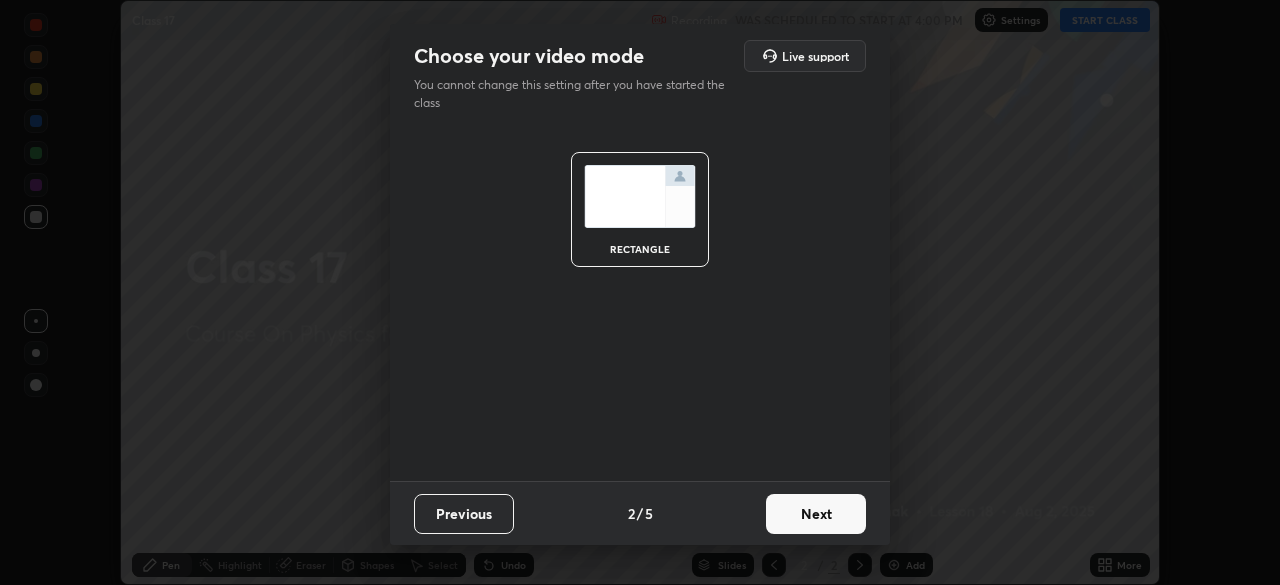 scroll, scrollTop: 0, scrollLeft: 0, axis: both 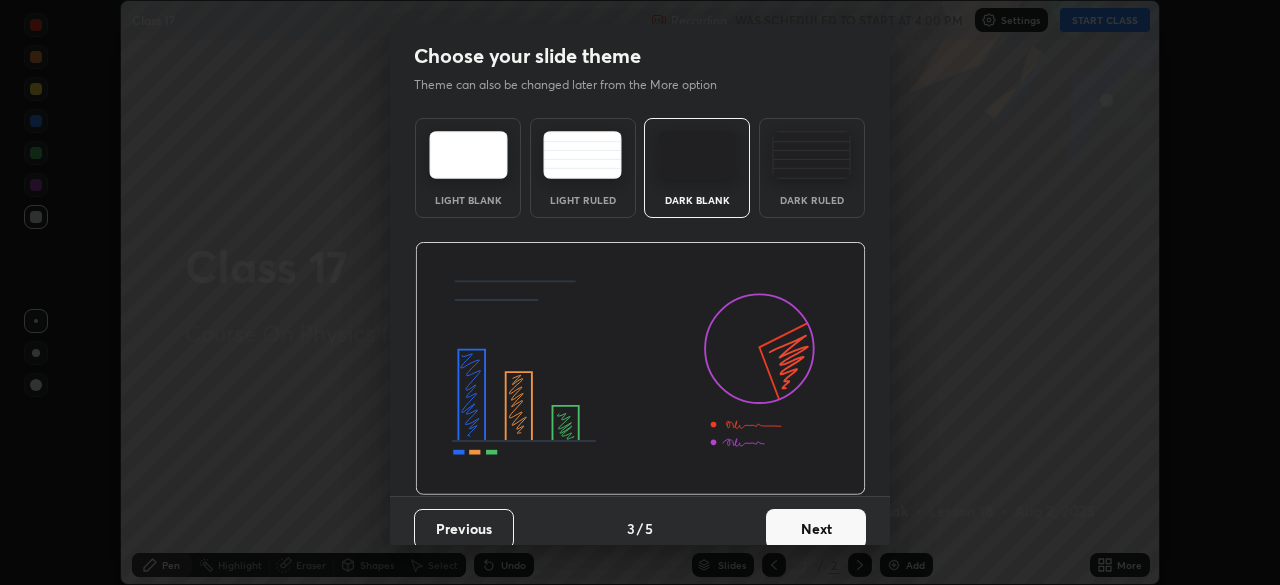 click on "Next" at bounding box center (816, 529) 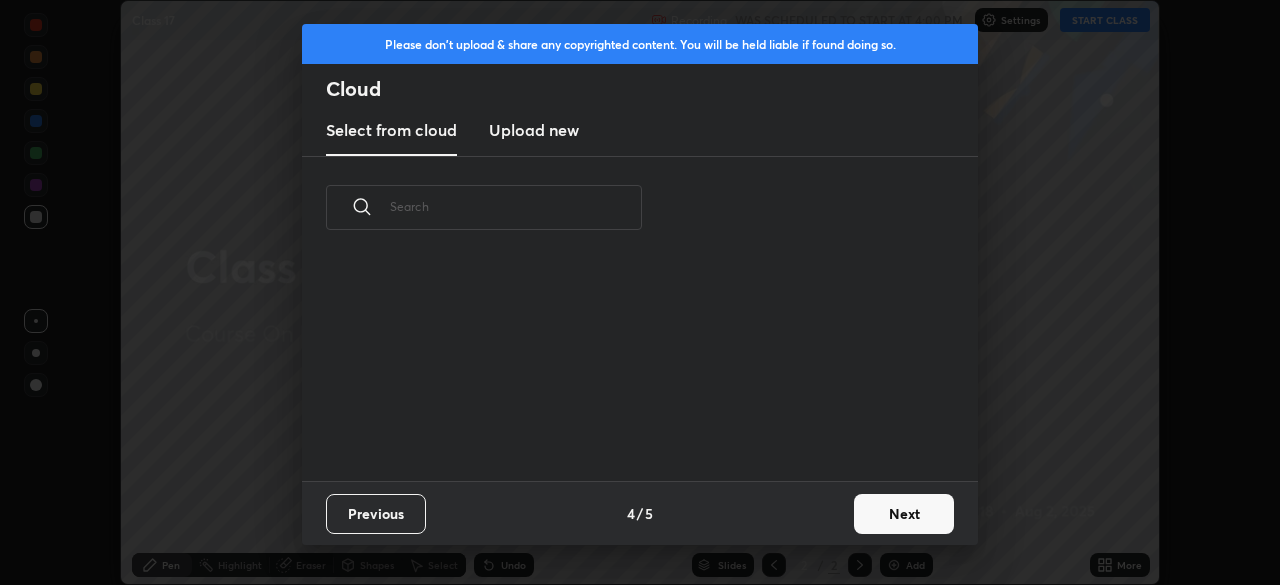 click on "Next" at bounding box center (904, 514) 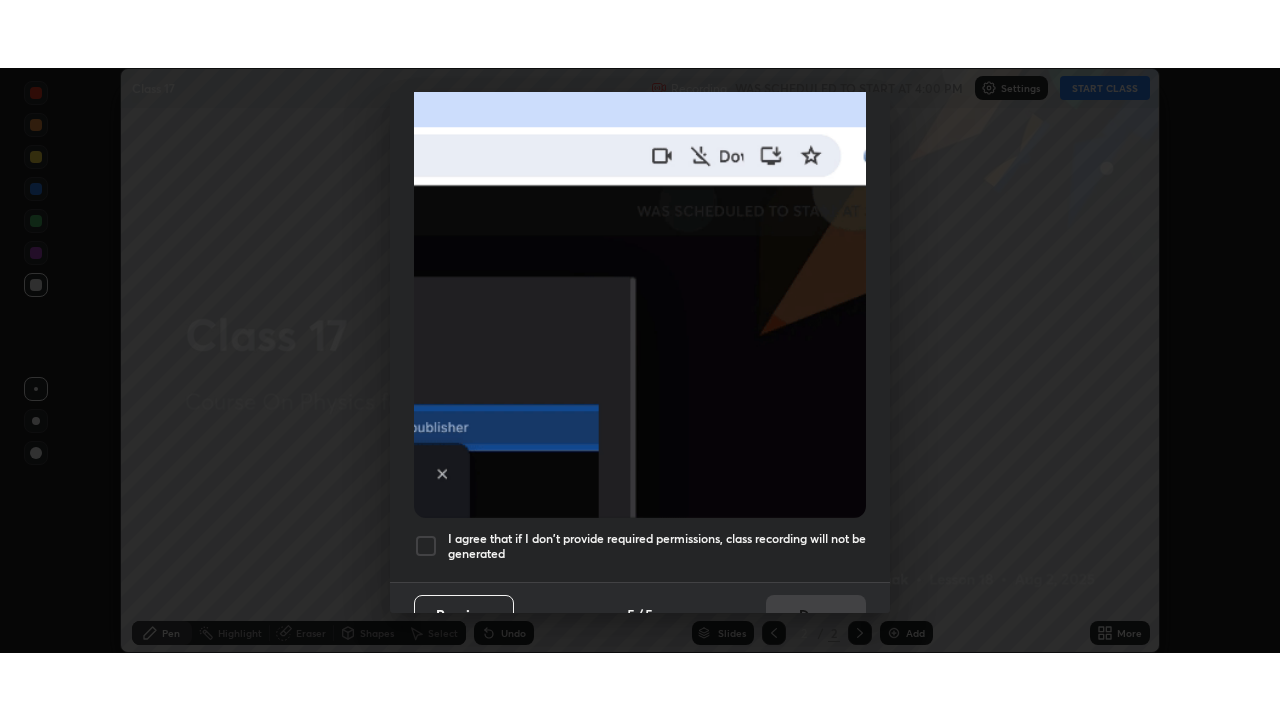 scroll, scrollTop: 479, scrollLeft: 0, axis: vertical 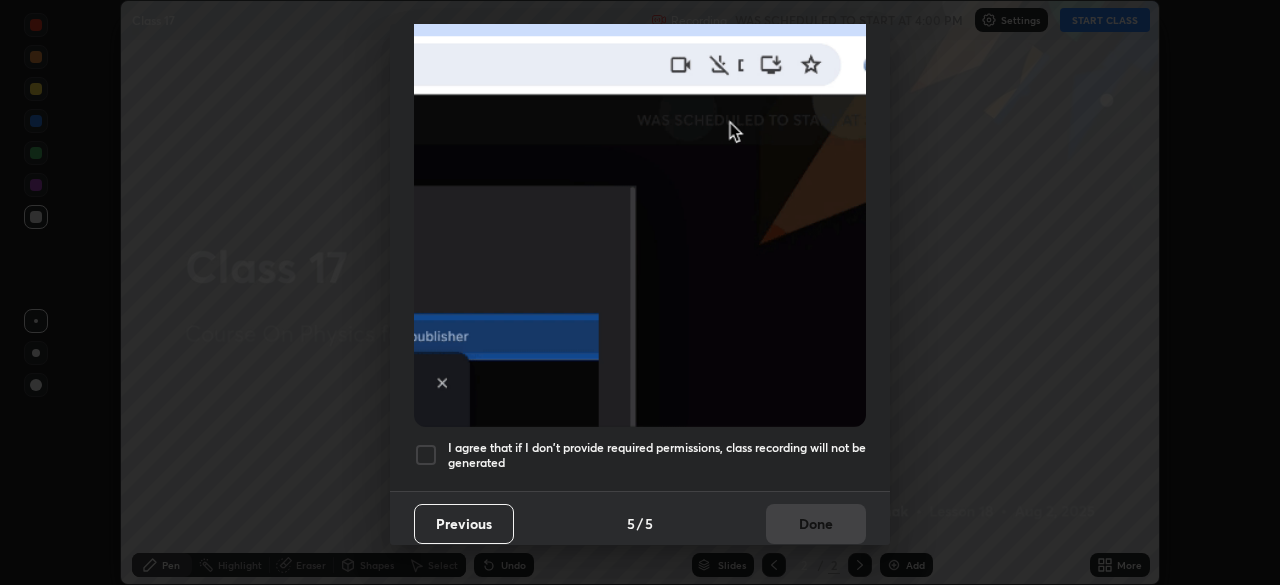 click at bounding box center (426, 455) 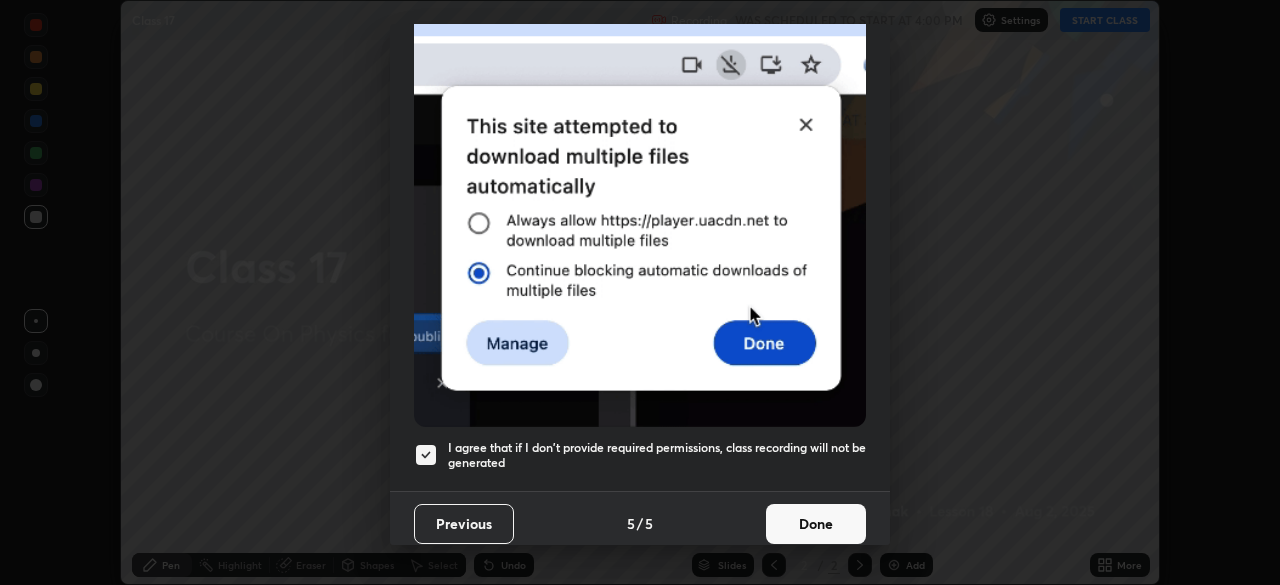 click on "Done" at bounding box center [816, 524] 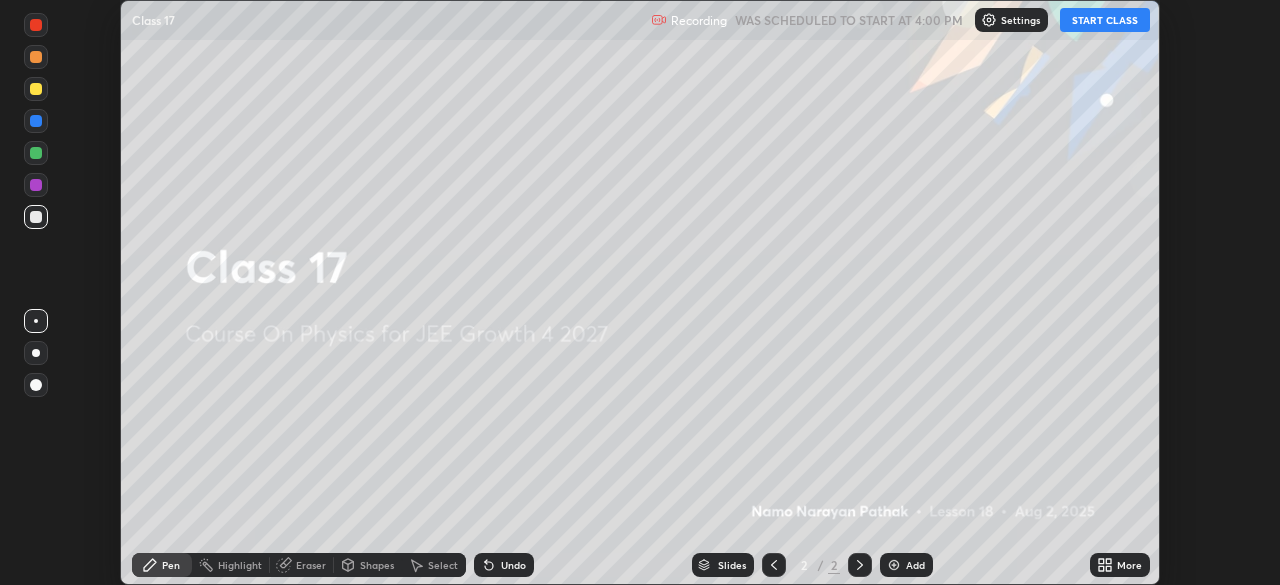 click on "START CLASS" at bounding box center (1105, 20) 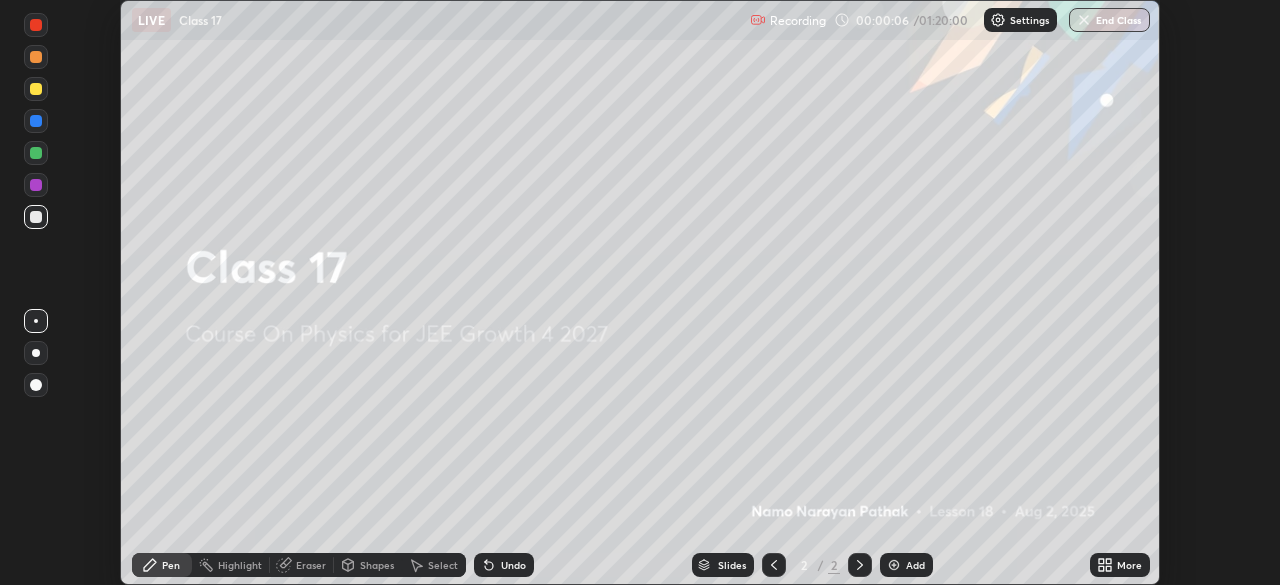 click 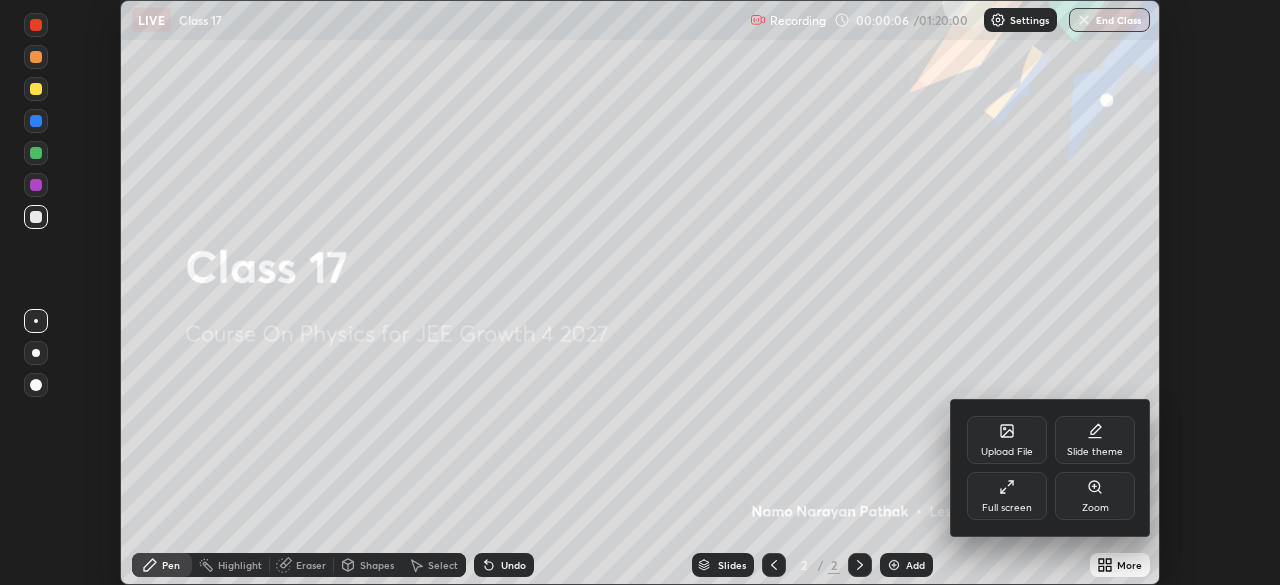 click on "Full screen" at bounding box center [1007, 508] 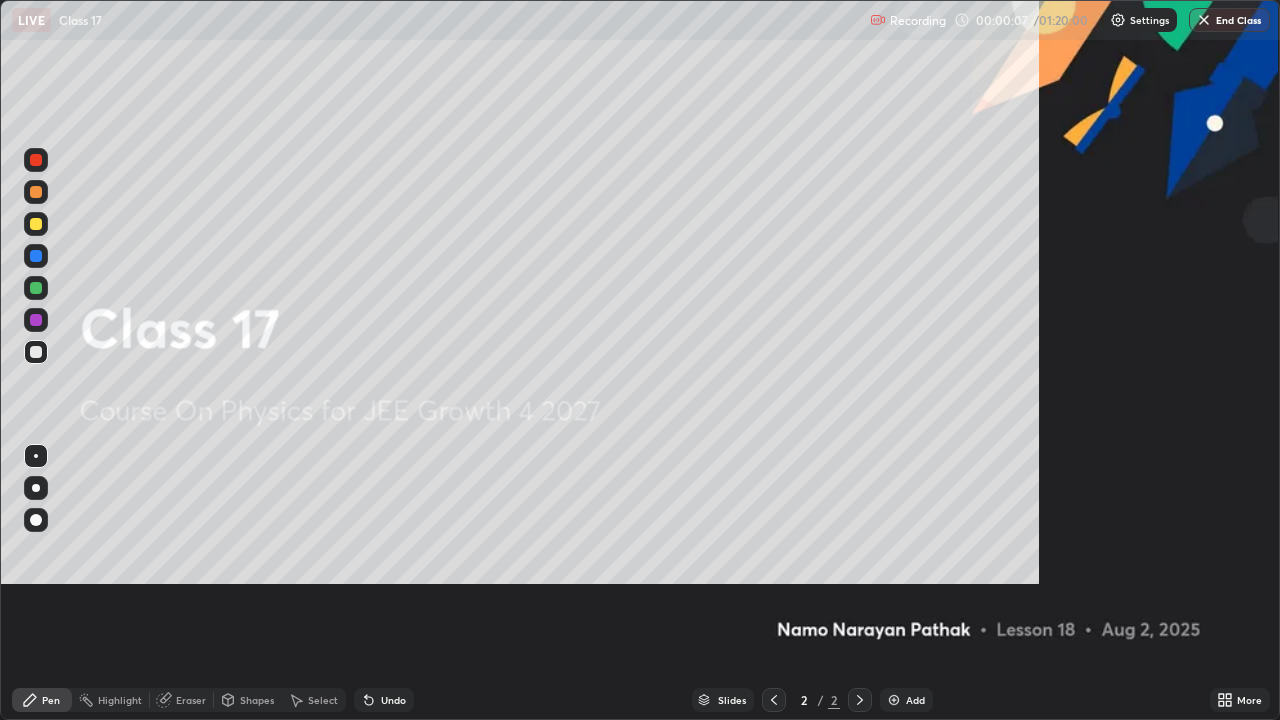 scroll, scrollTop: 99280, scrollLeft: 98720, axis: both 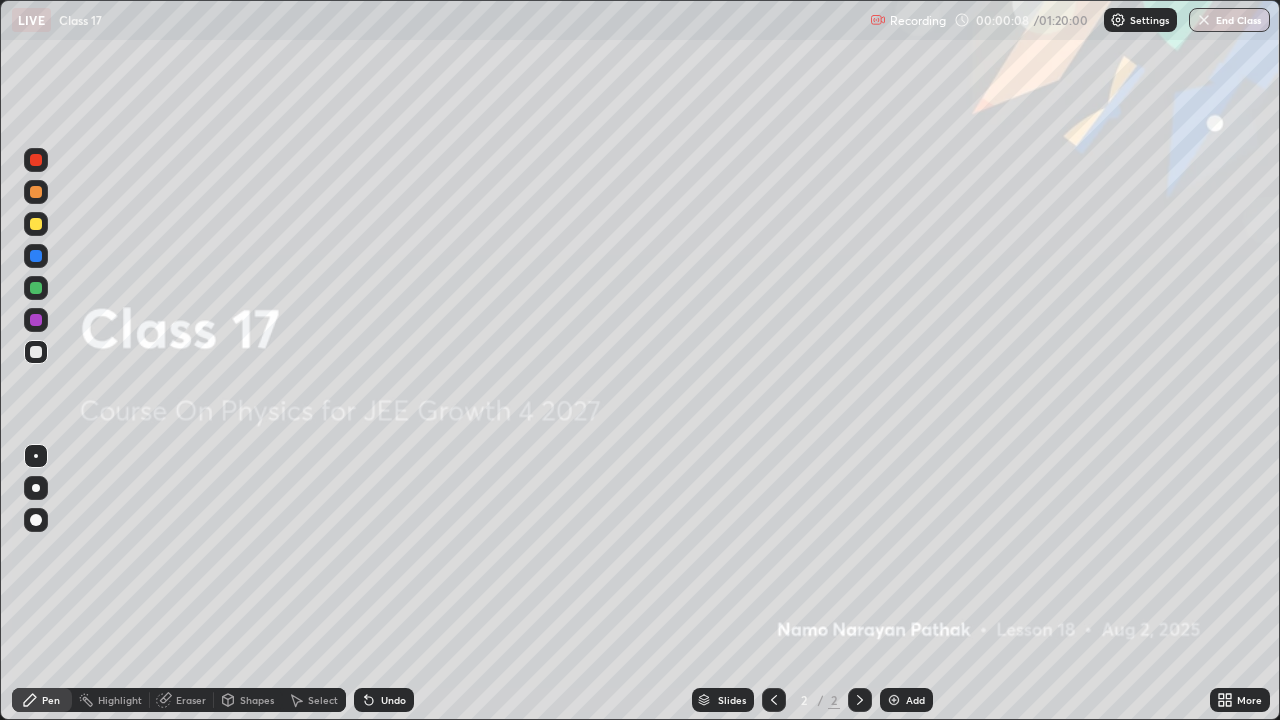 click at bounding box center (894, 700) 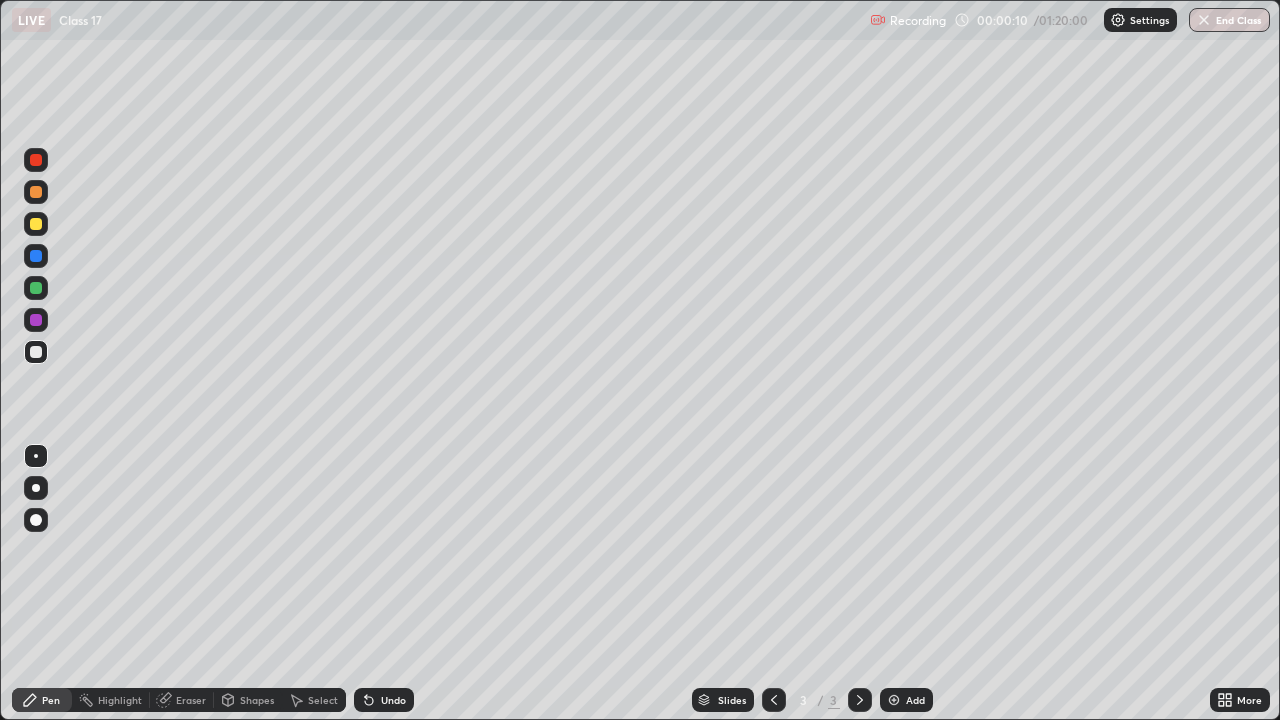 click at bounding box center [36, 192] 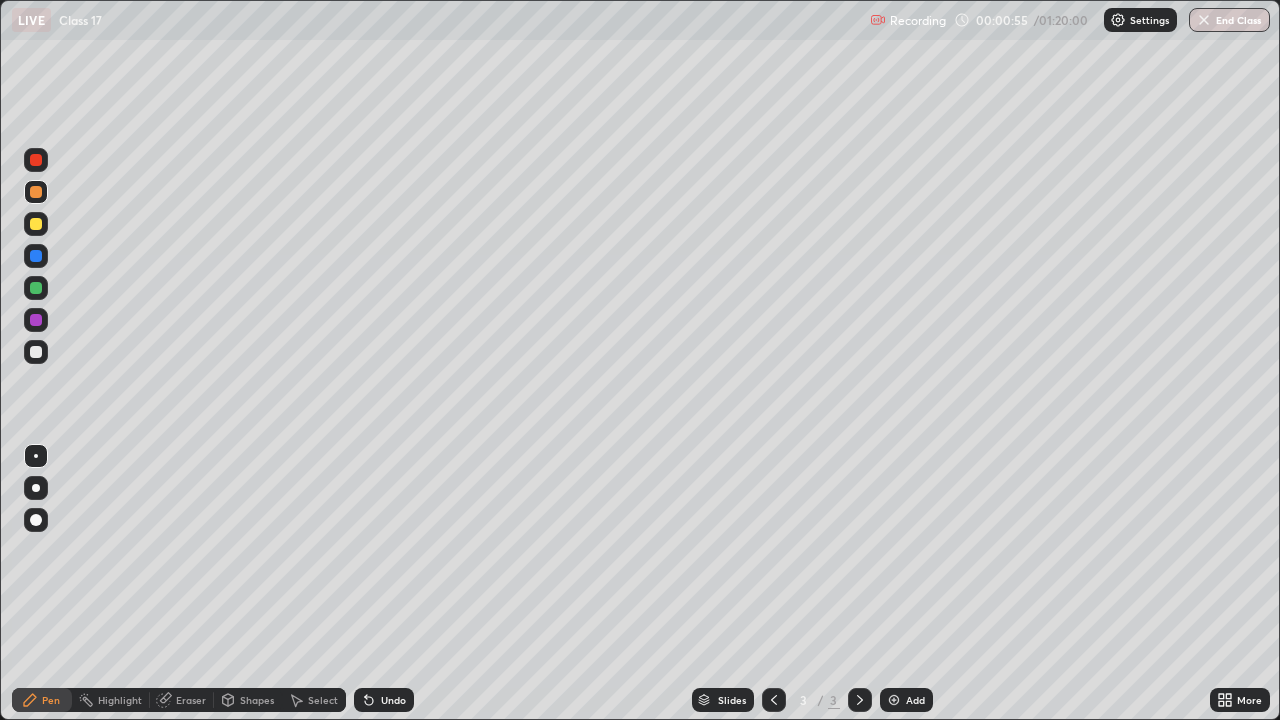 click at bounding box center (36, 192) 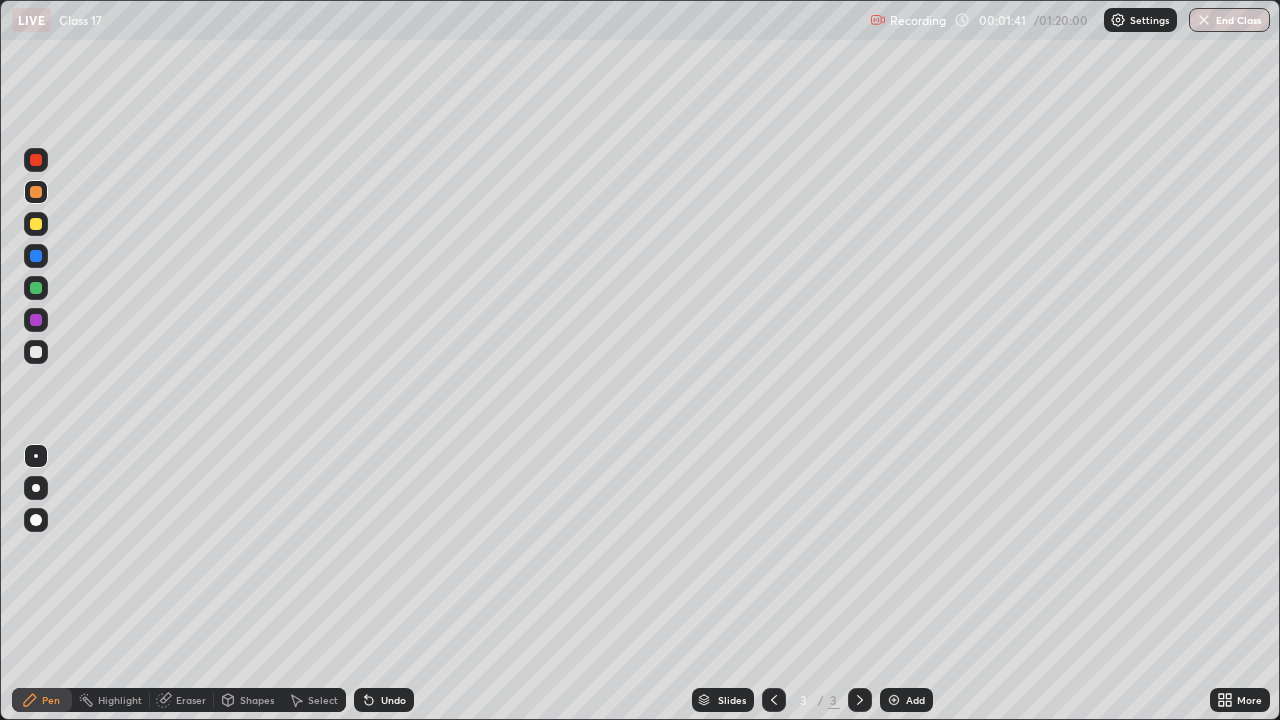 click at bounding box center [36, 256] 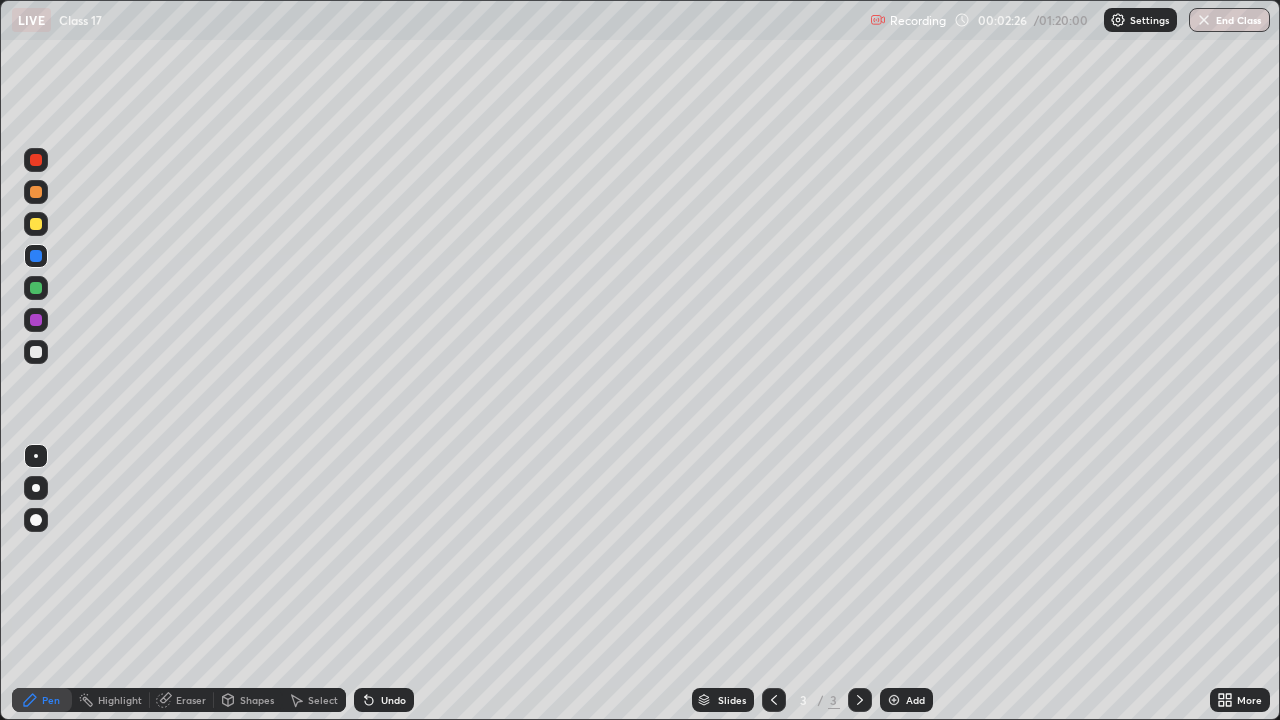 click at bounding box center (36, 192) 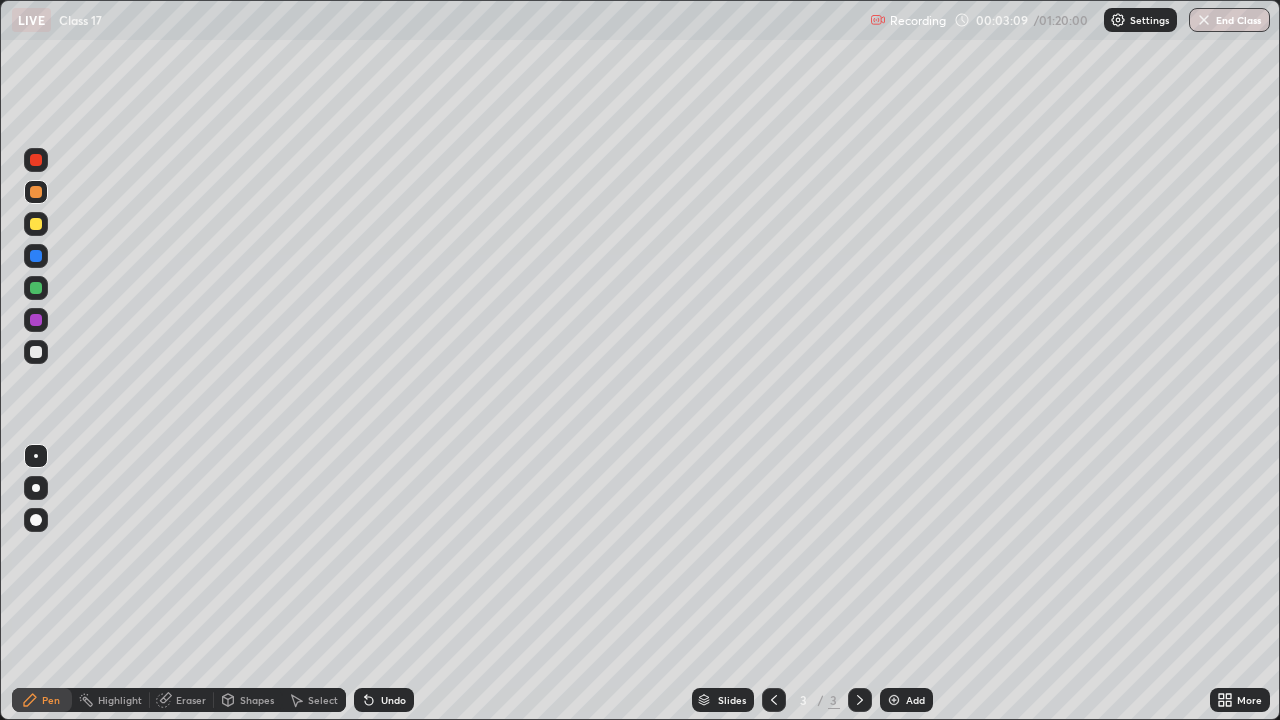 click on "Eraser" at bounding box center [191, 700] 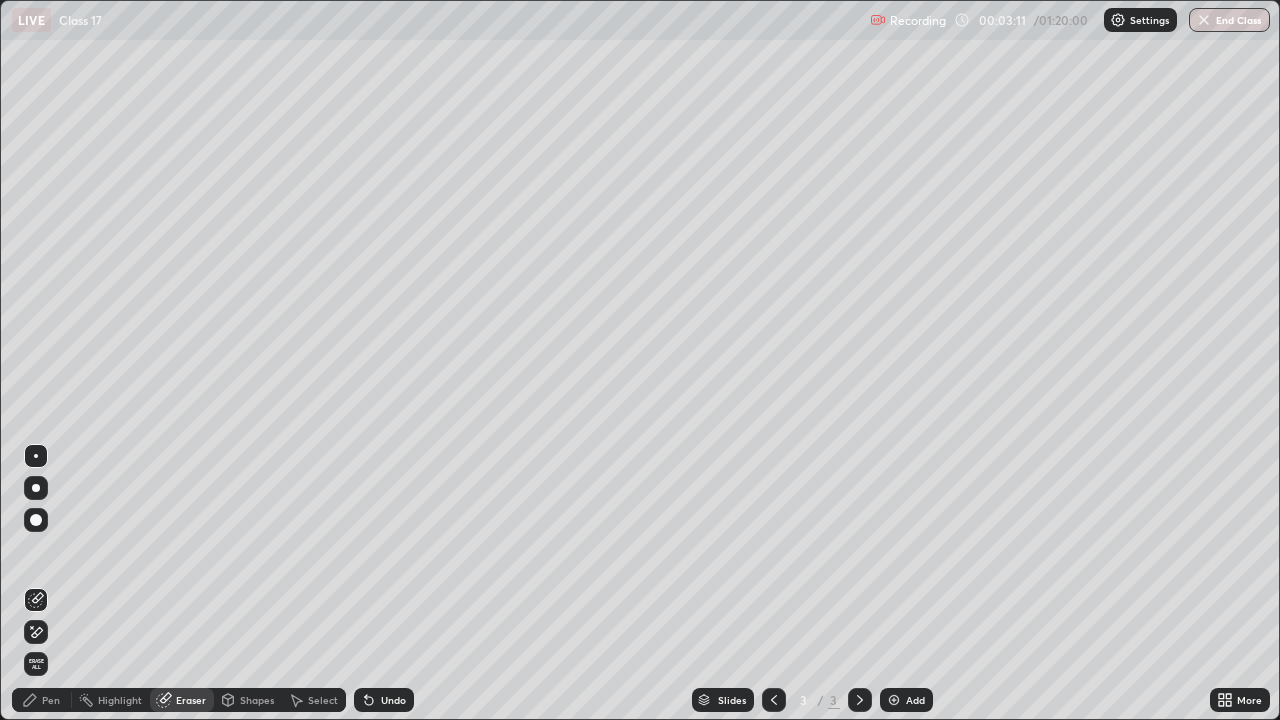 click on "Pen" at bounding box center (51, 700) 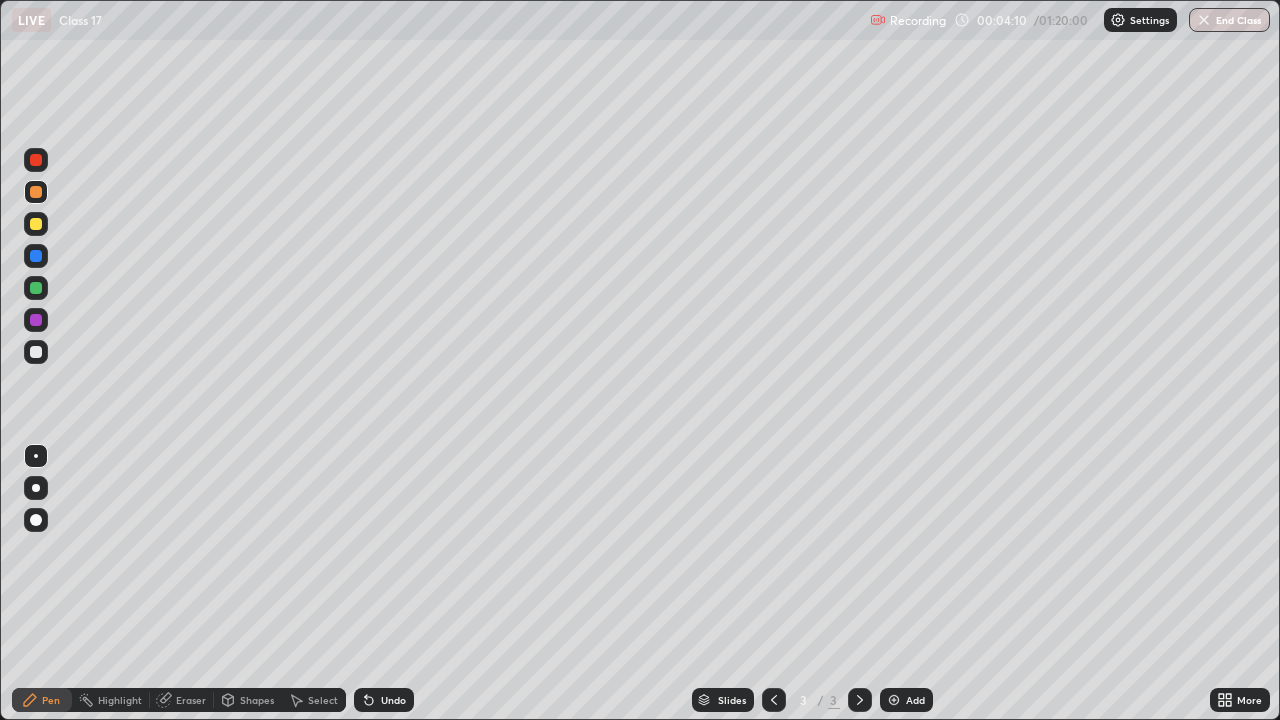 click at bounding box center [894, 700] 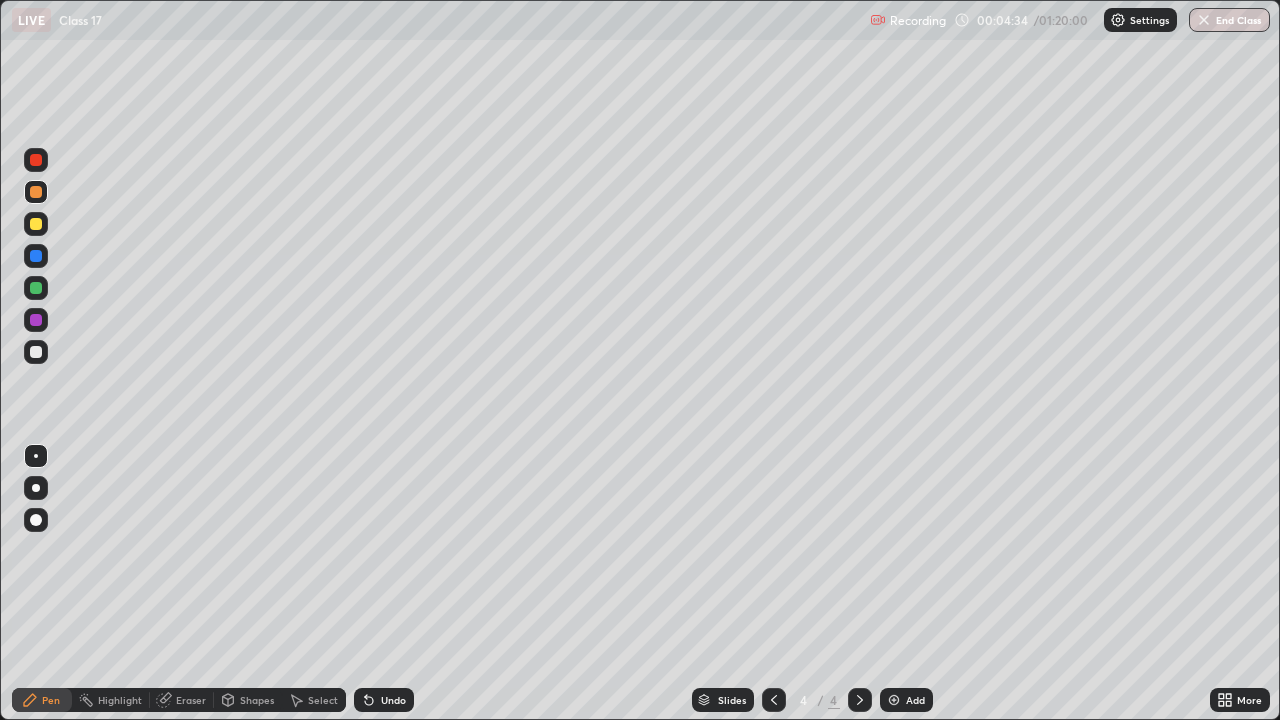 click 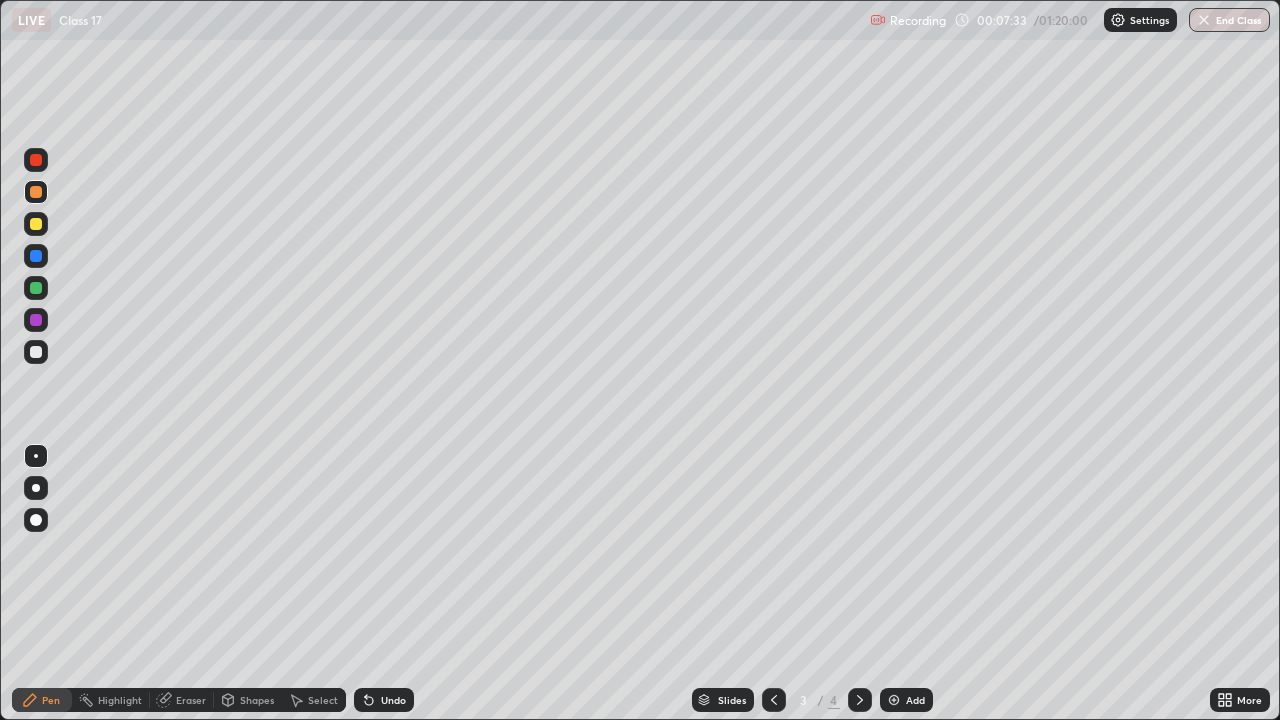 click 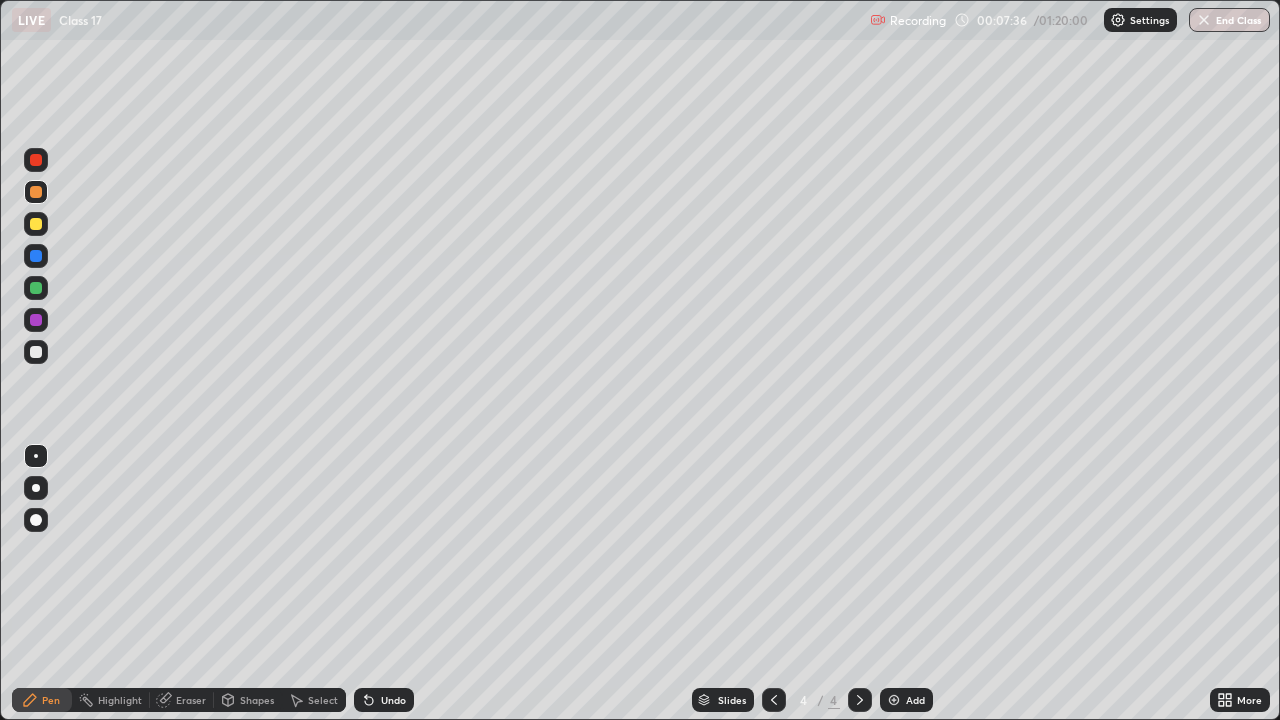 click 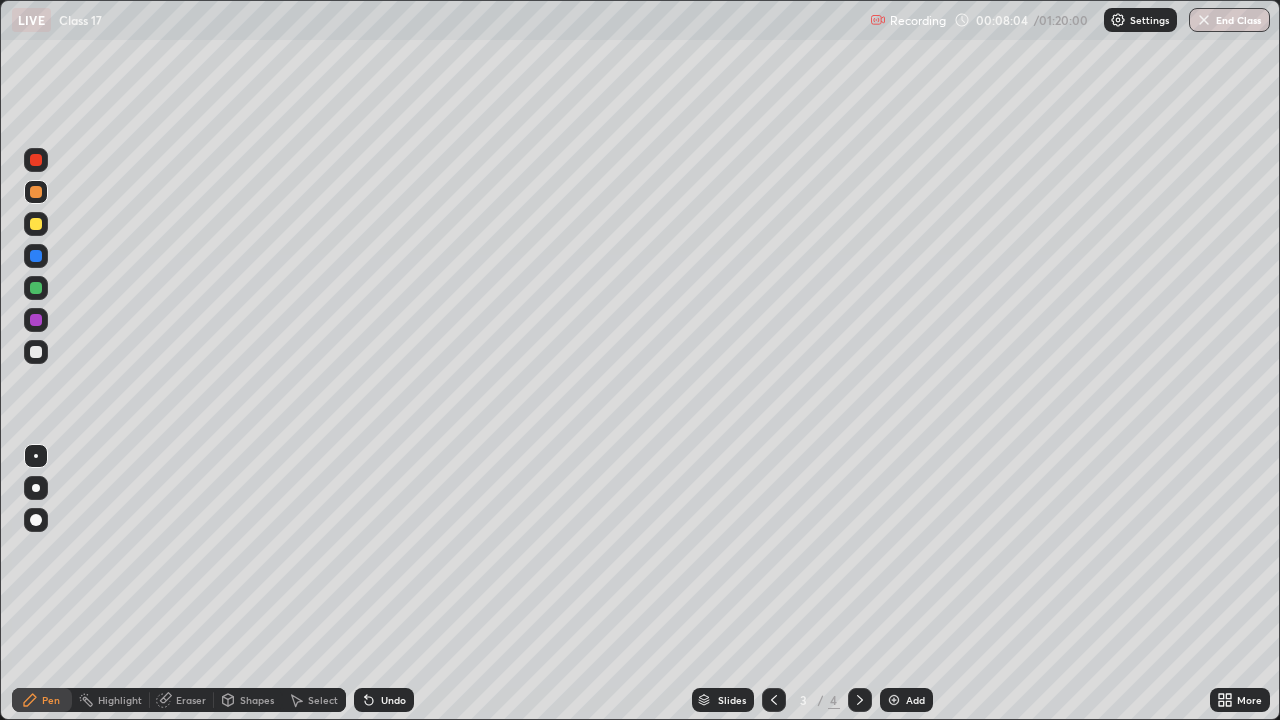 click 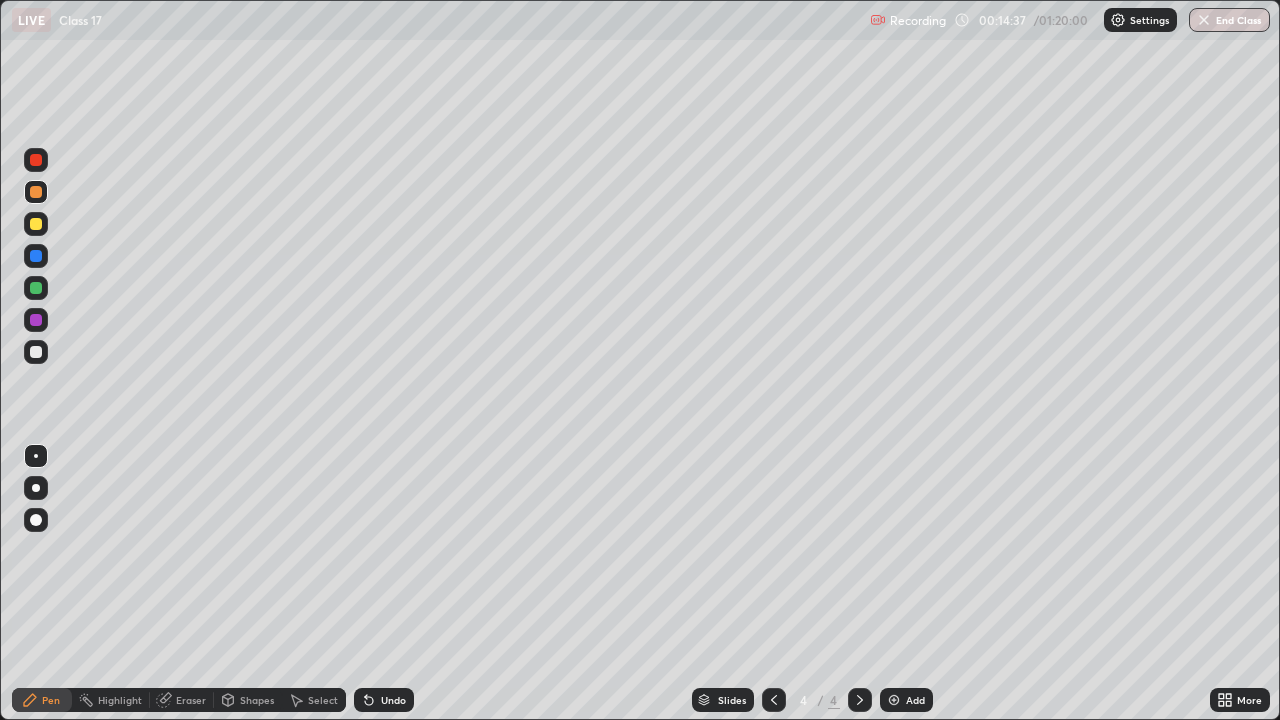 click at bounding box center (894, 700) 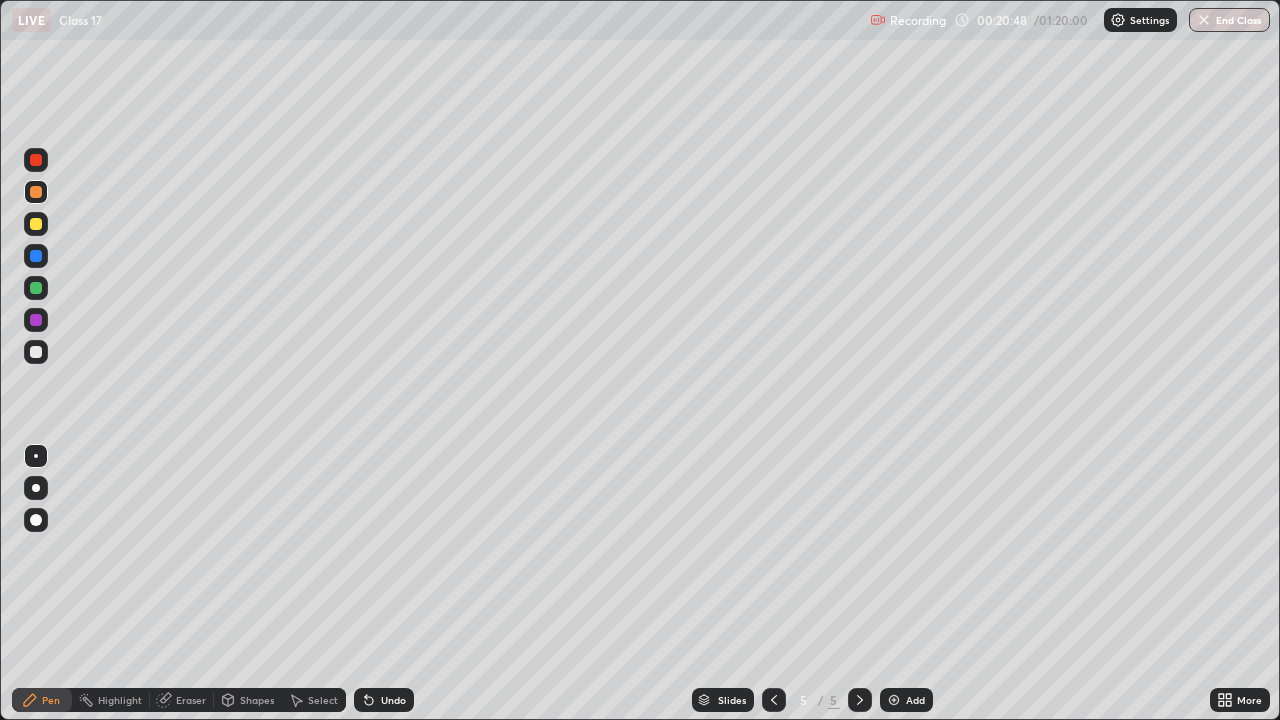 click at bounding box center [894, 700] 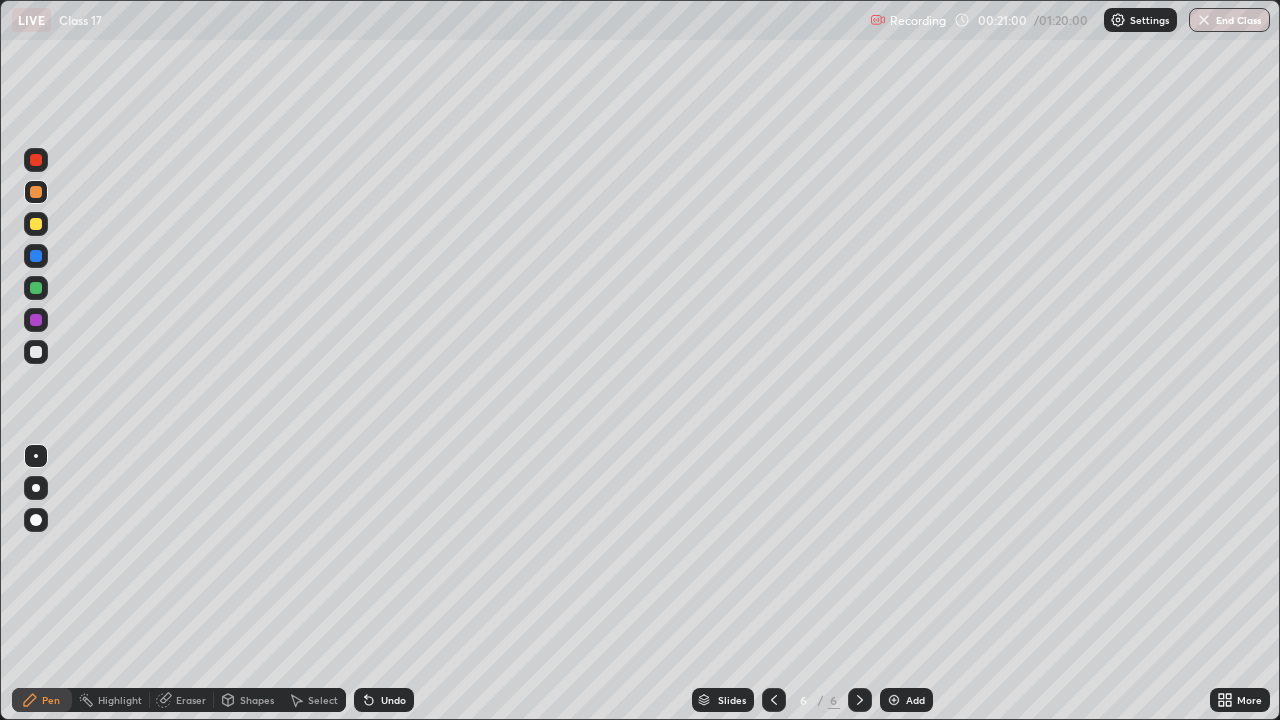 click on "Eraser" at bounding box center (191, 700) 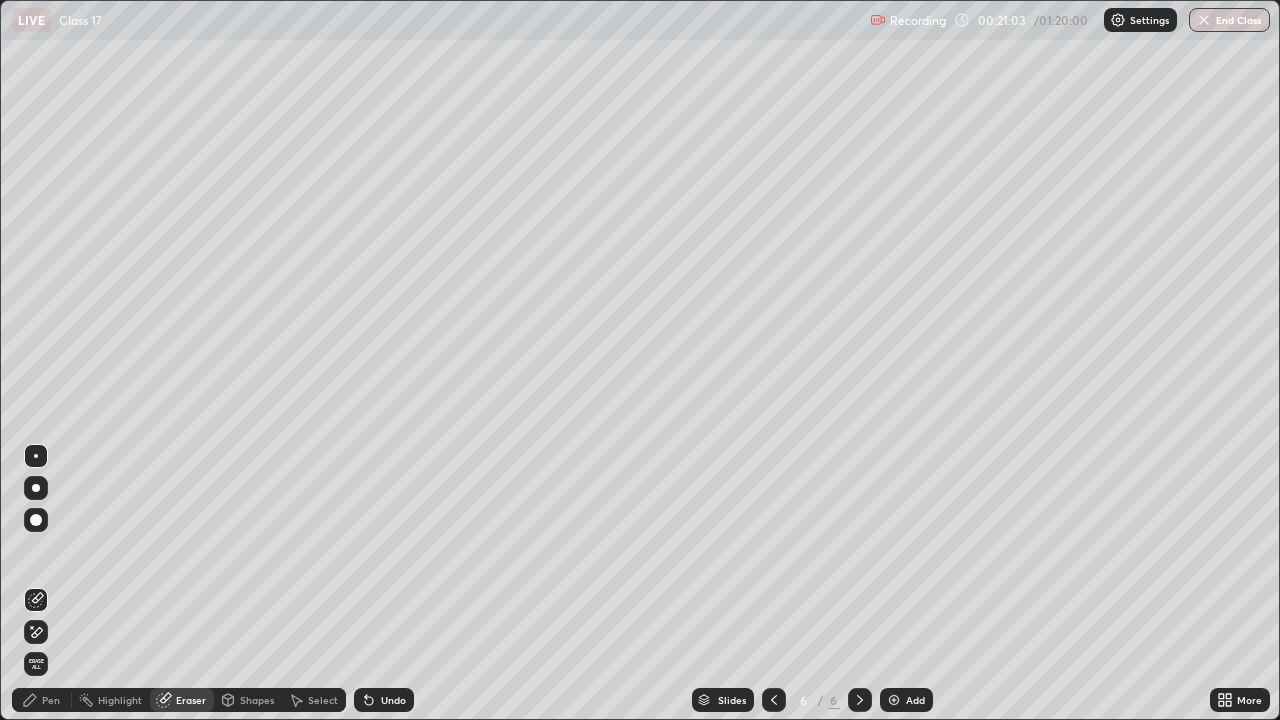 click on "Pen" at bounding box center (51, 700) 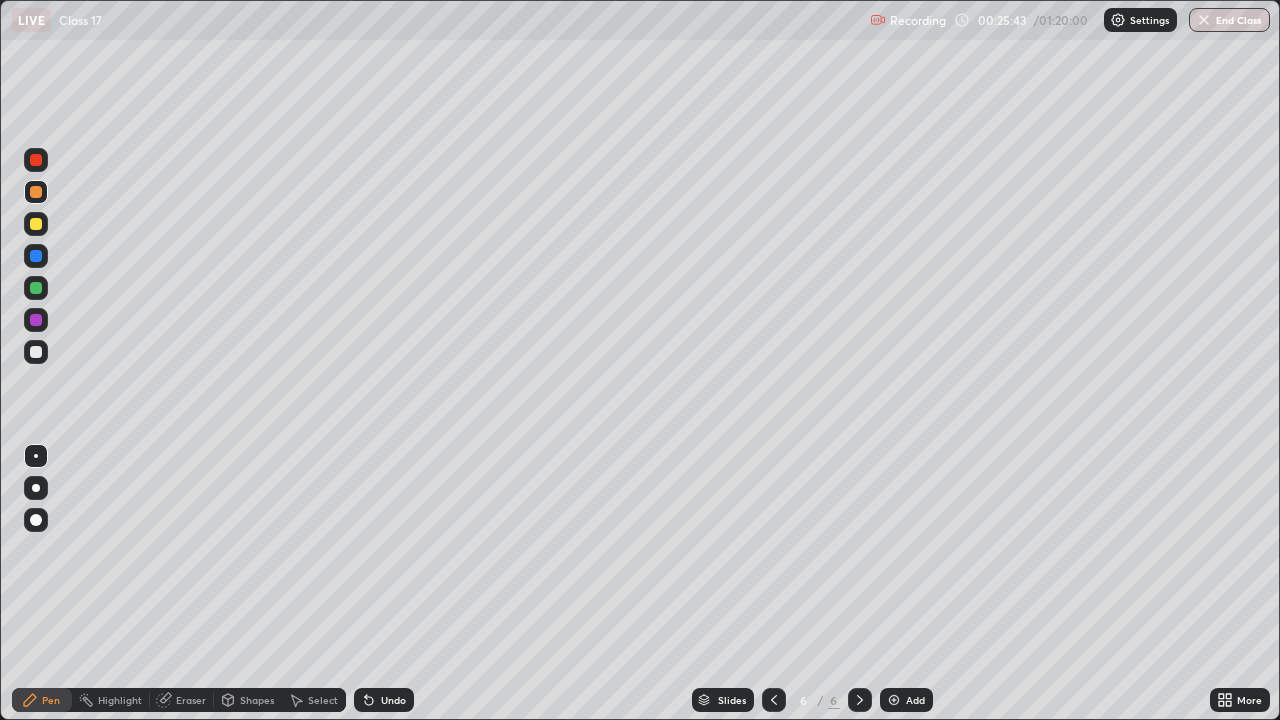 click at bounding box center (894, 700) 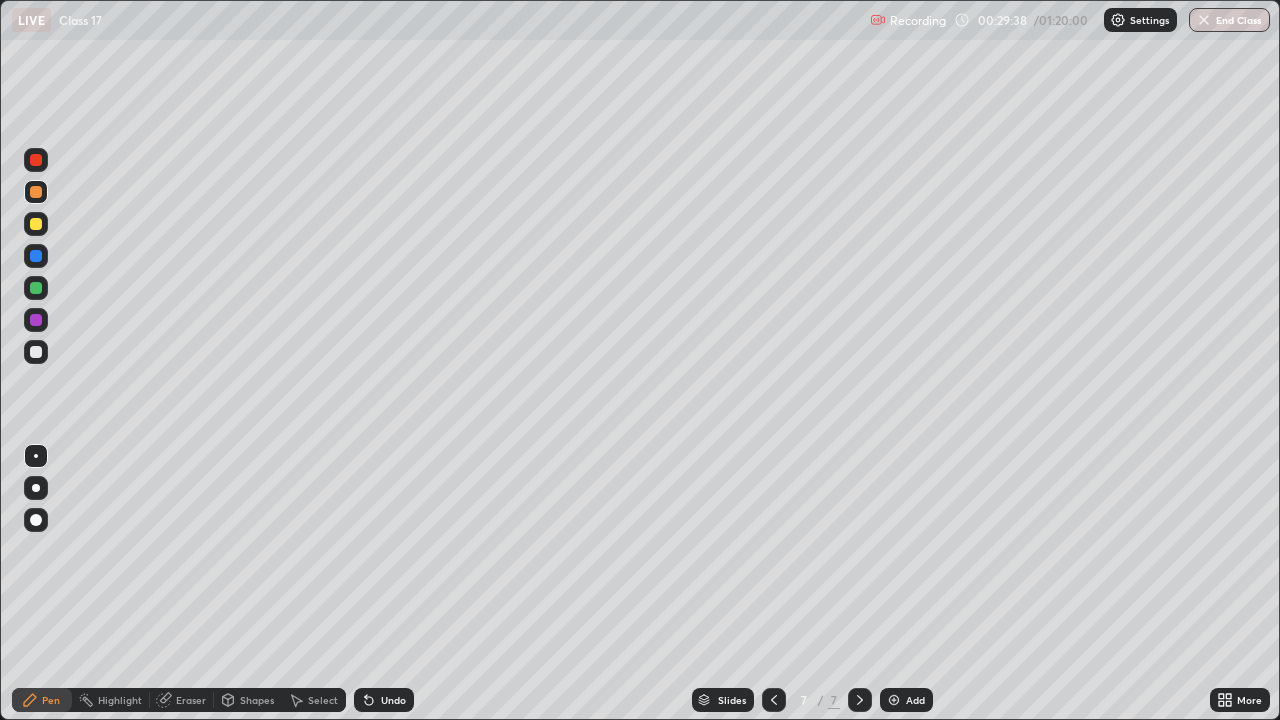 click on "Add" at bounding box center (906, 700) 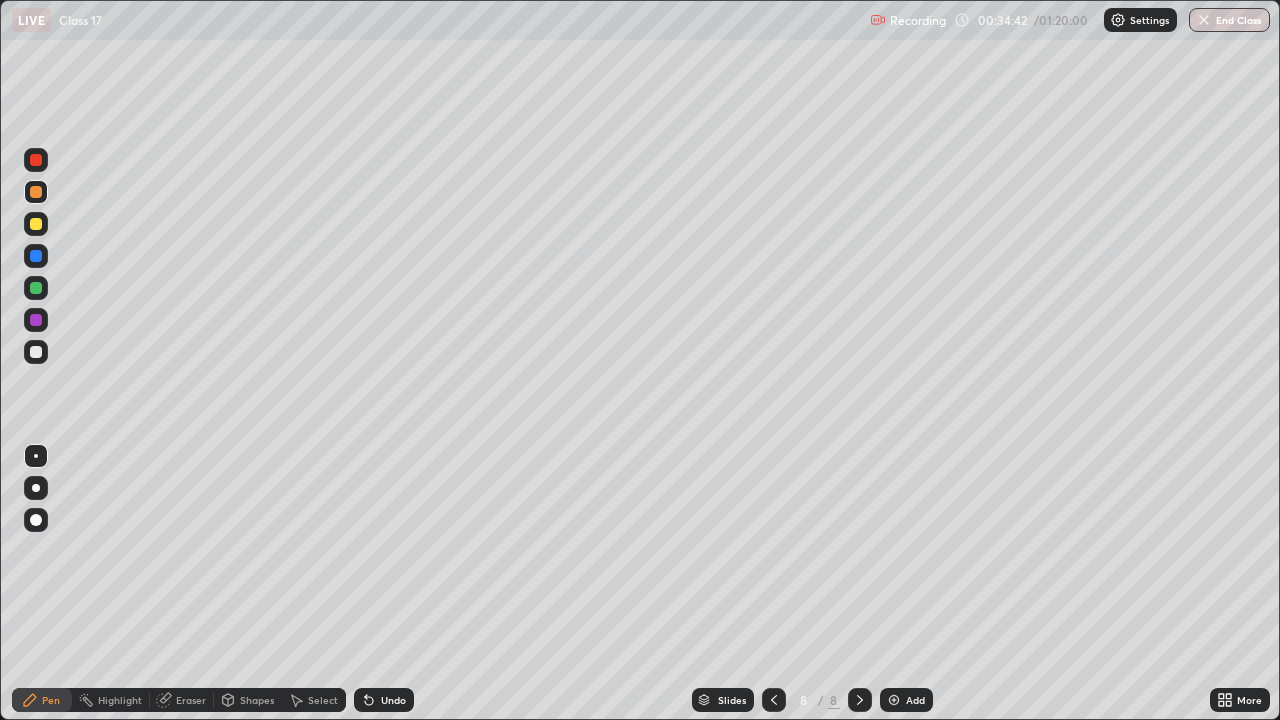 click at bounding box center (894, 700) 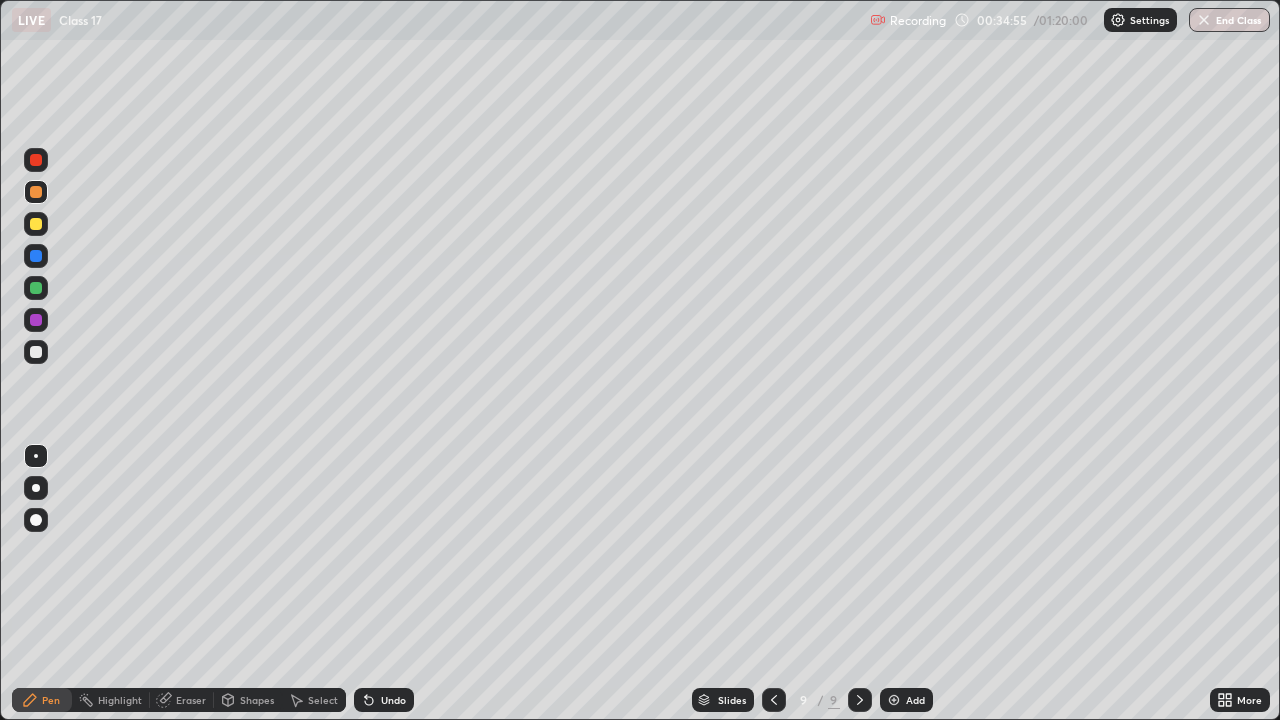 click on "Eraser" at bounding box center [191, 700] 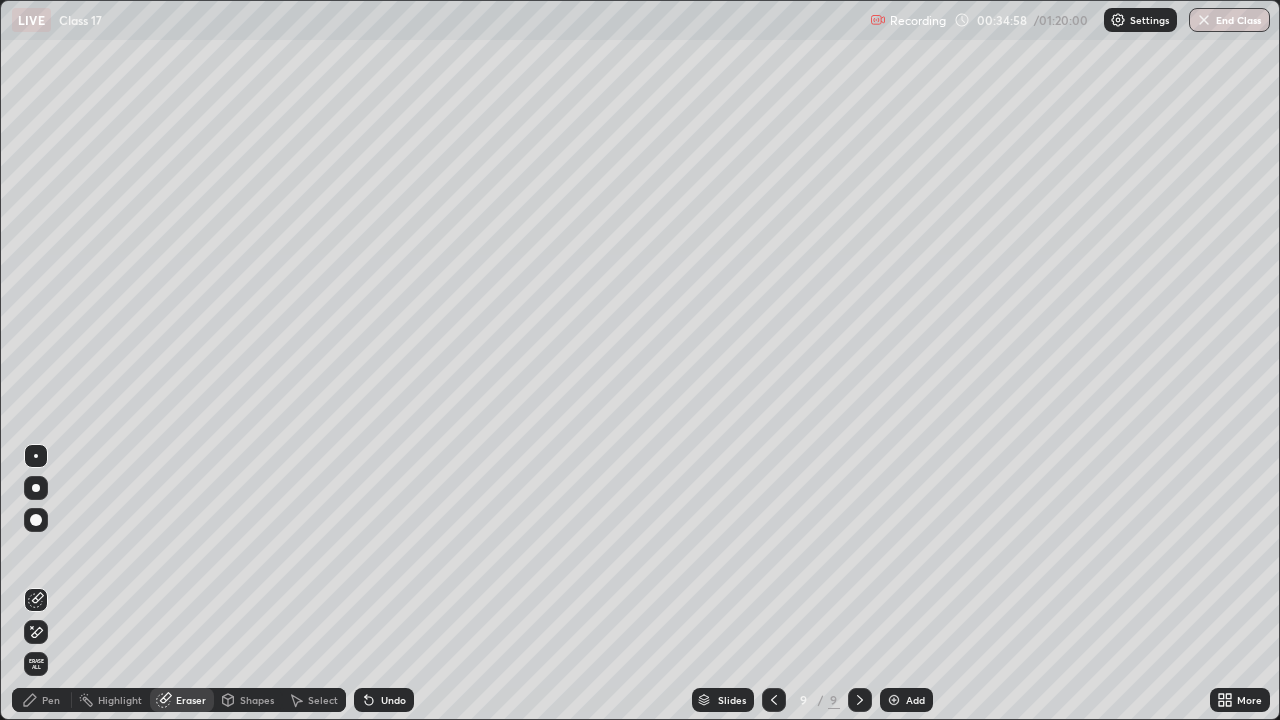 click on "Pen" at bounding box center (51, 700) 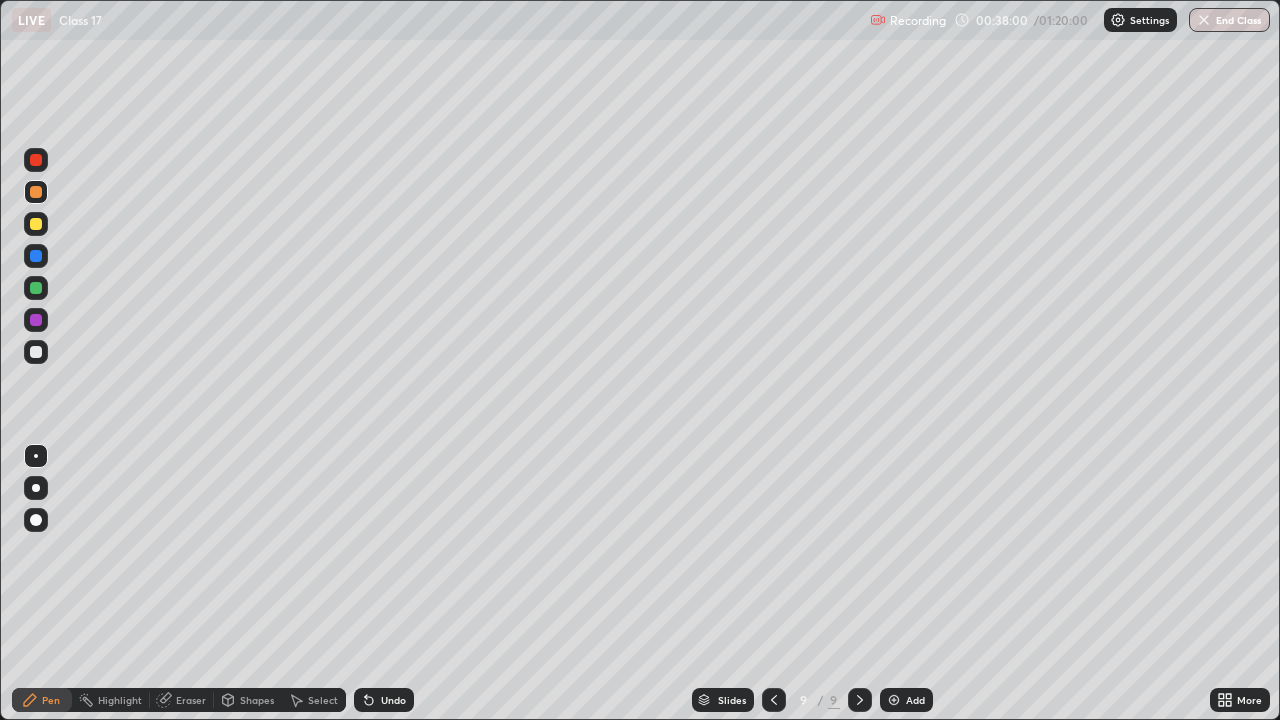 click on "Add" at bounding box center [915, 700] 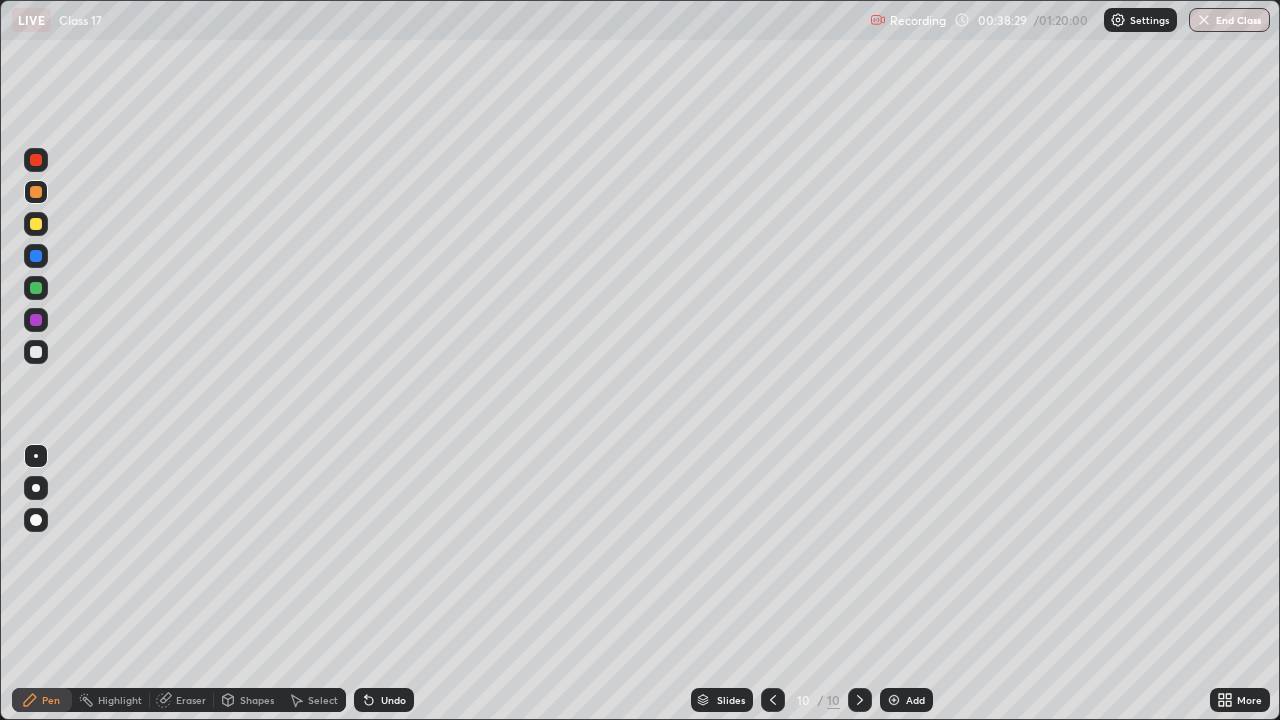 click on "Eraser" at bounding box center [191, 700] 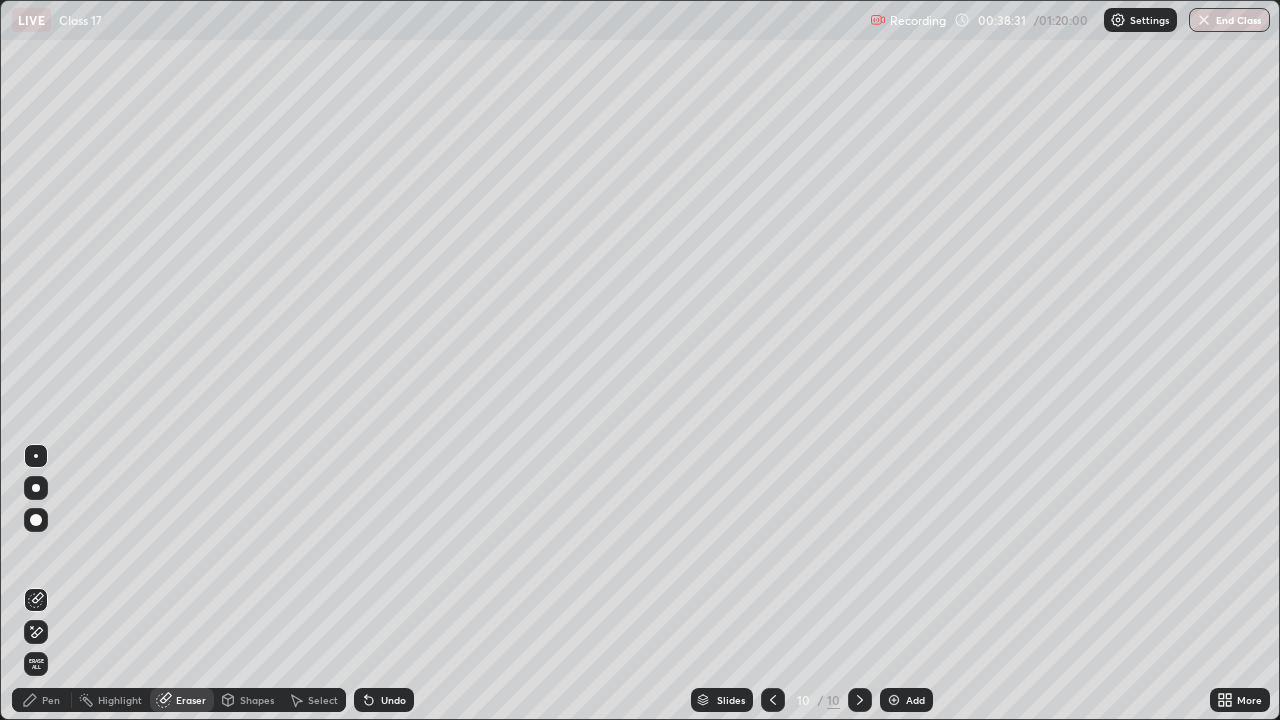 click on "Pen" at bounding box center (51, 700) 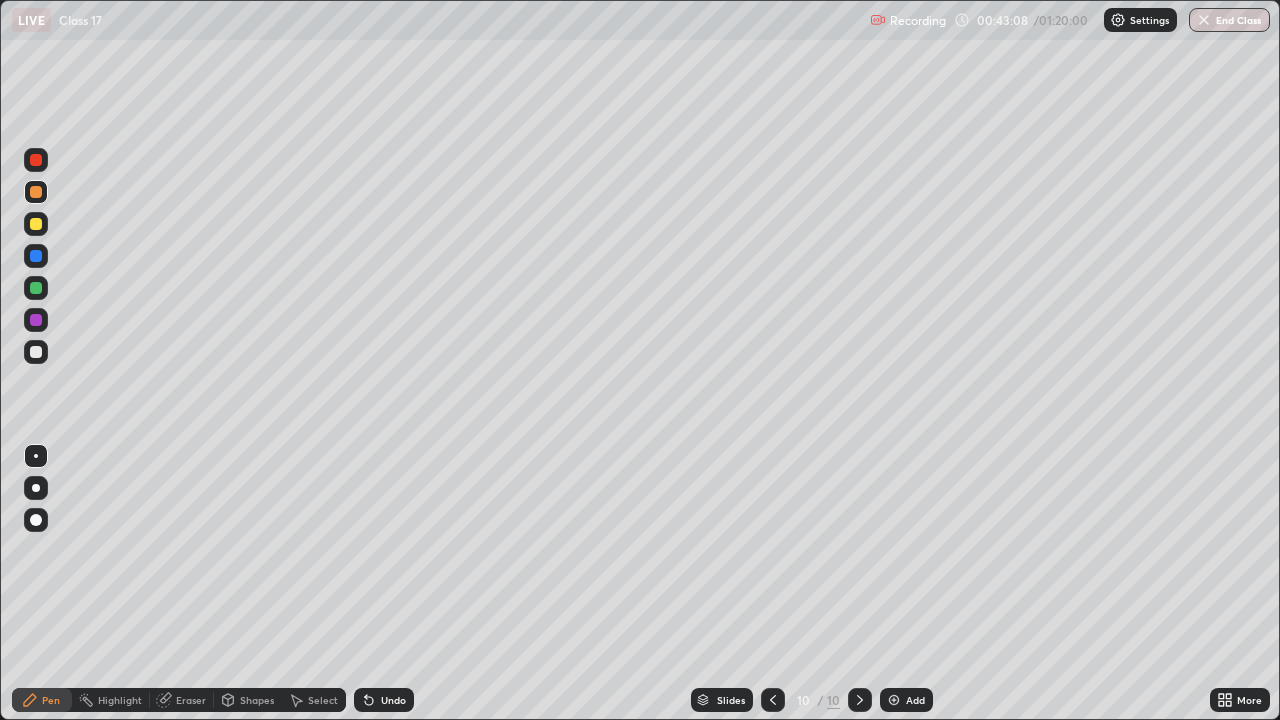 click at bounding box center (894, 700) 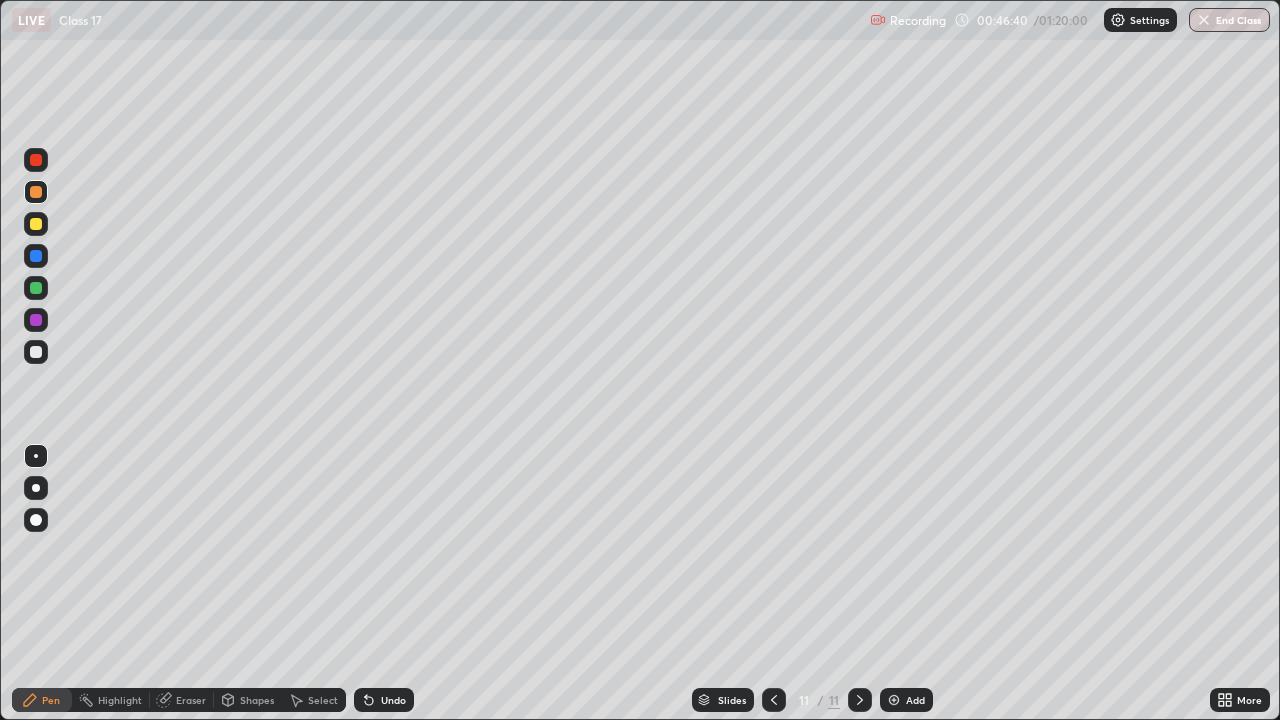 click on "Add" at bounding box center (906, 700) 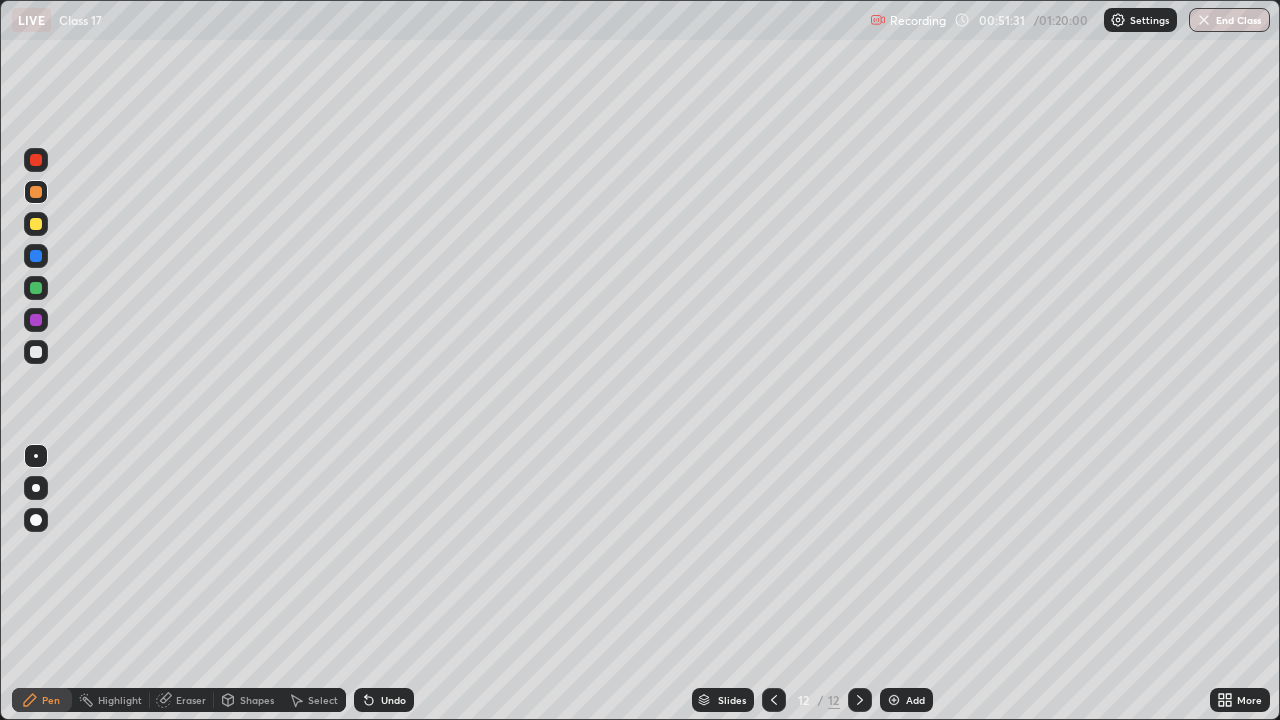 click on "Add" at bounding box center [906, 700] 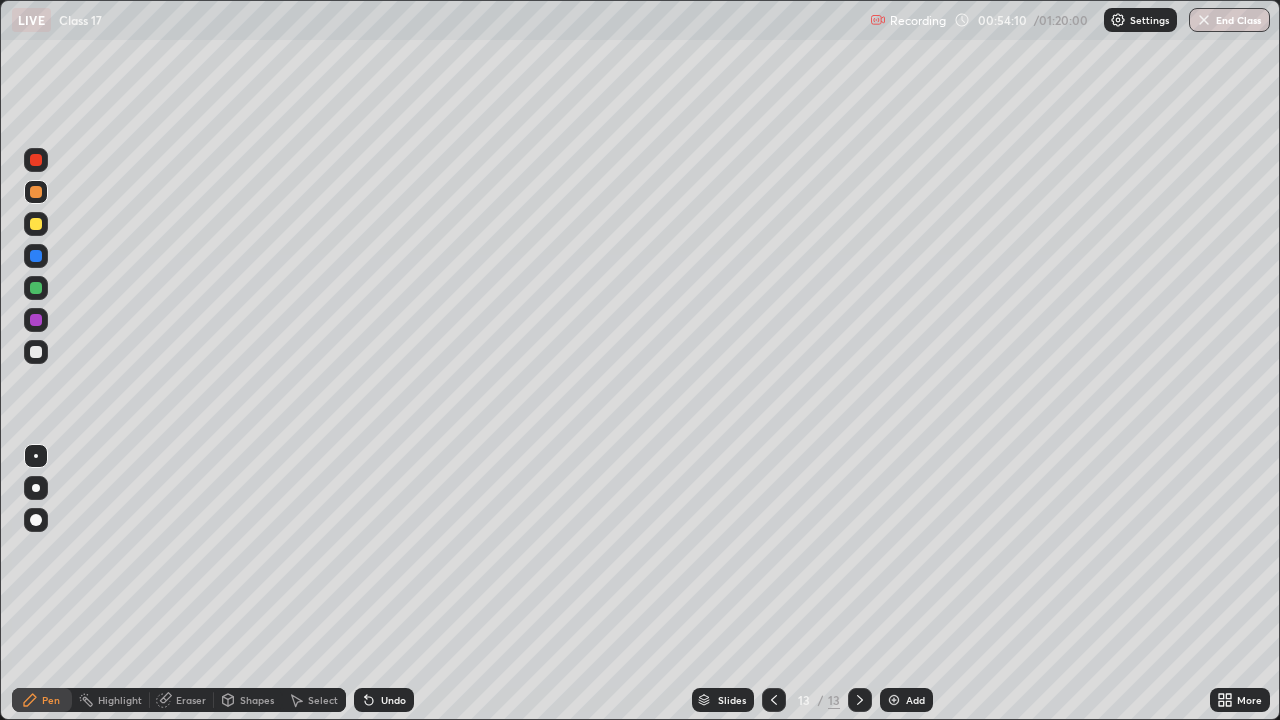 click 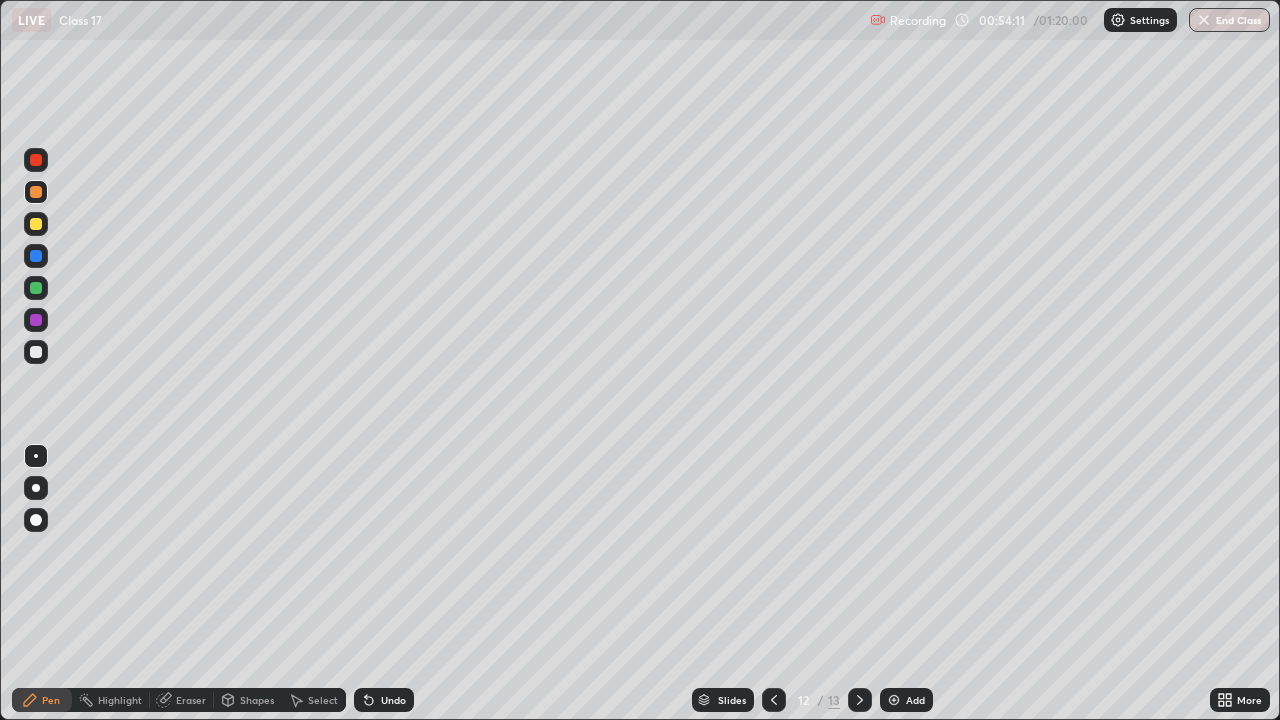click 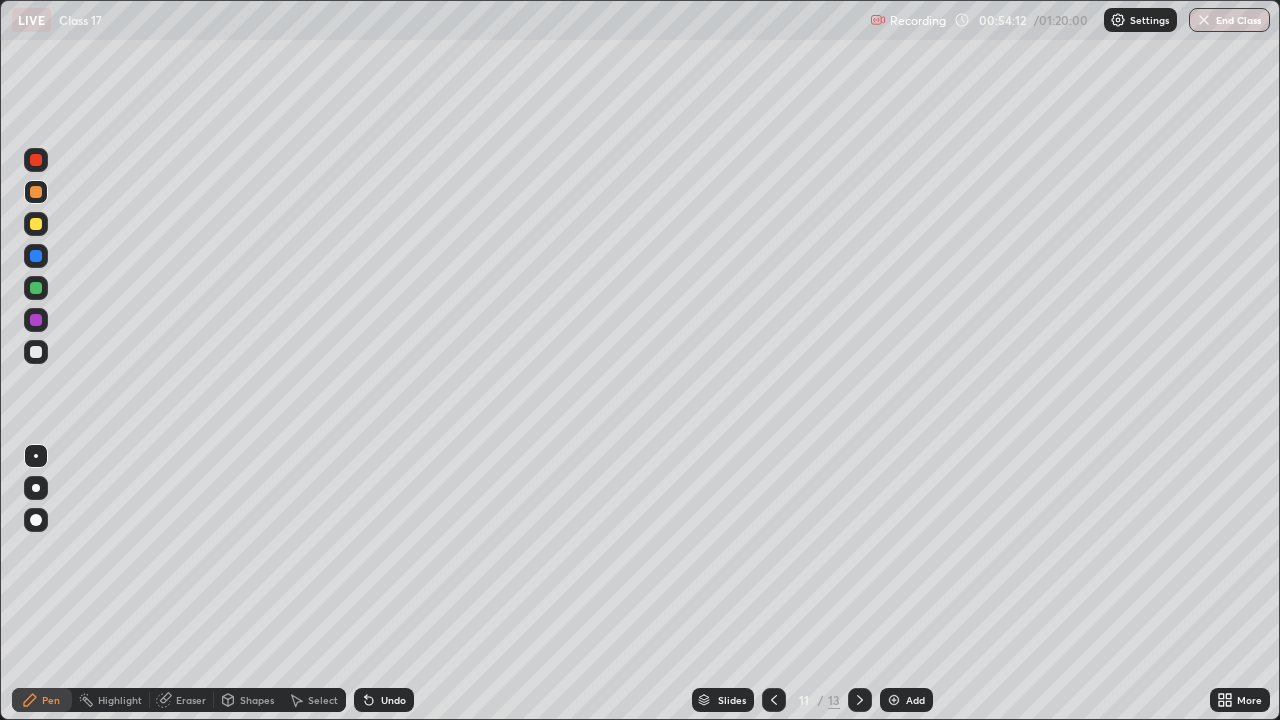 click 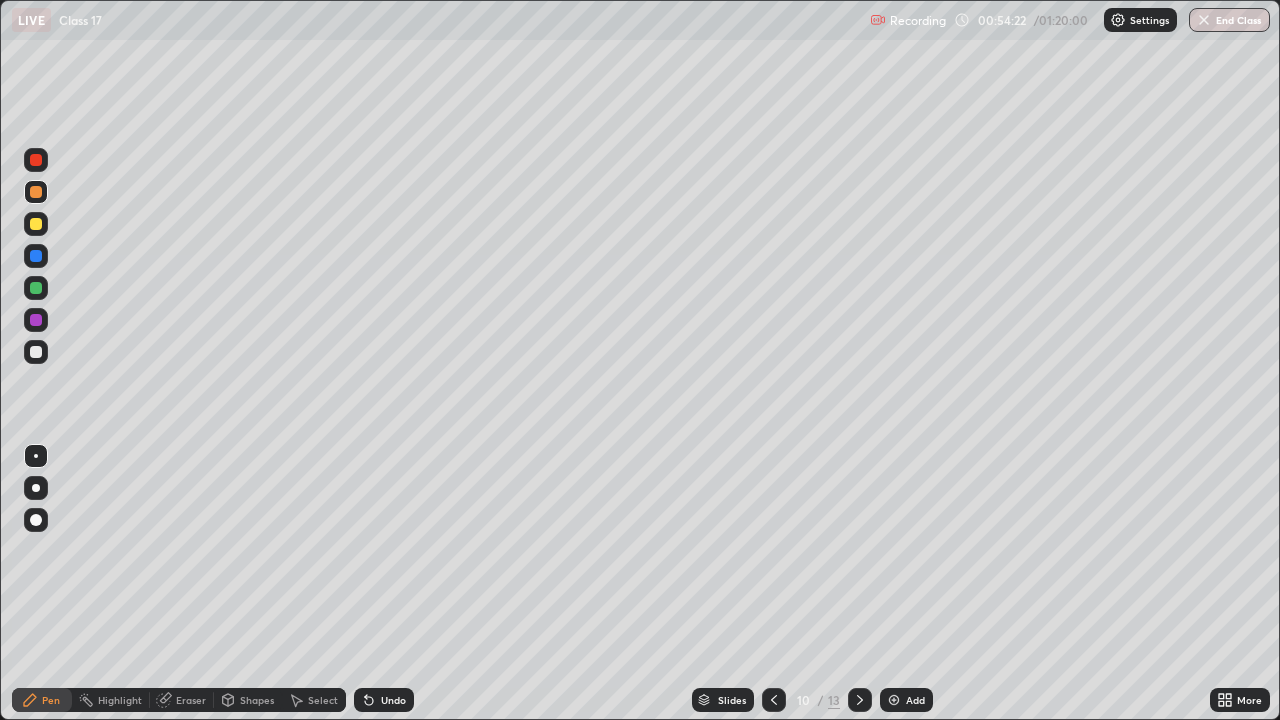 click 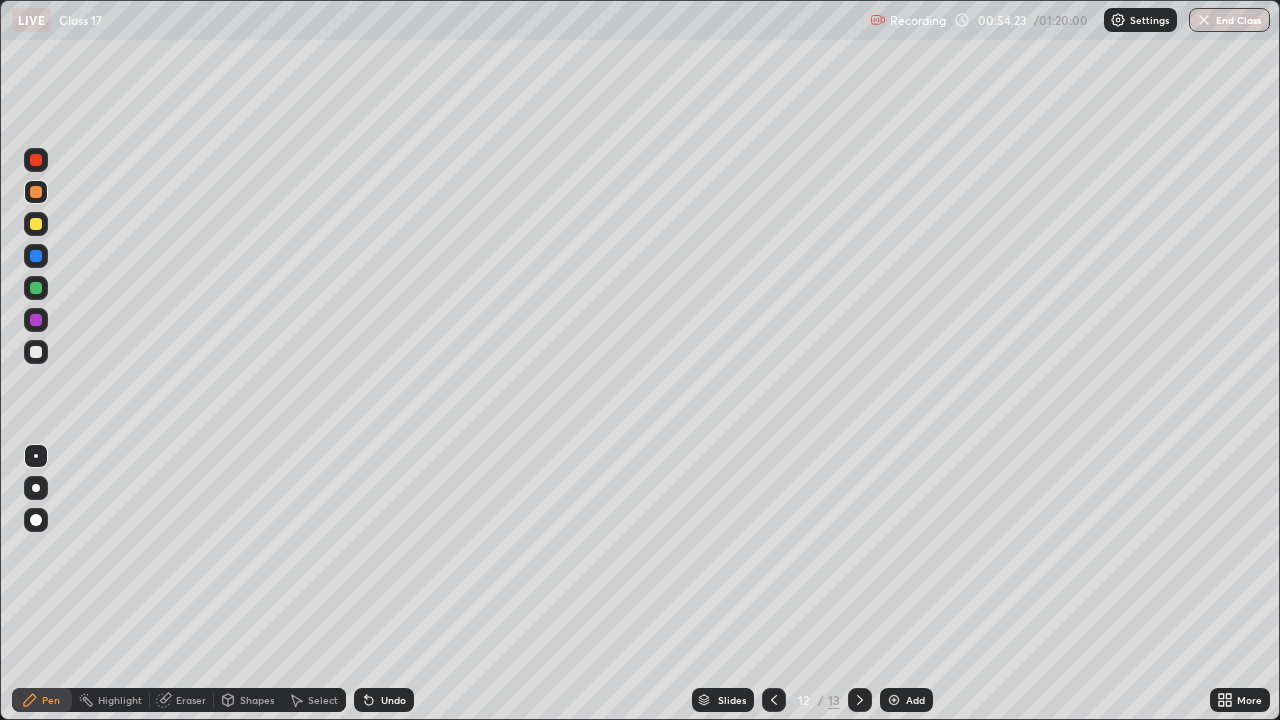 click 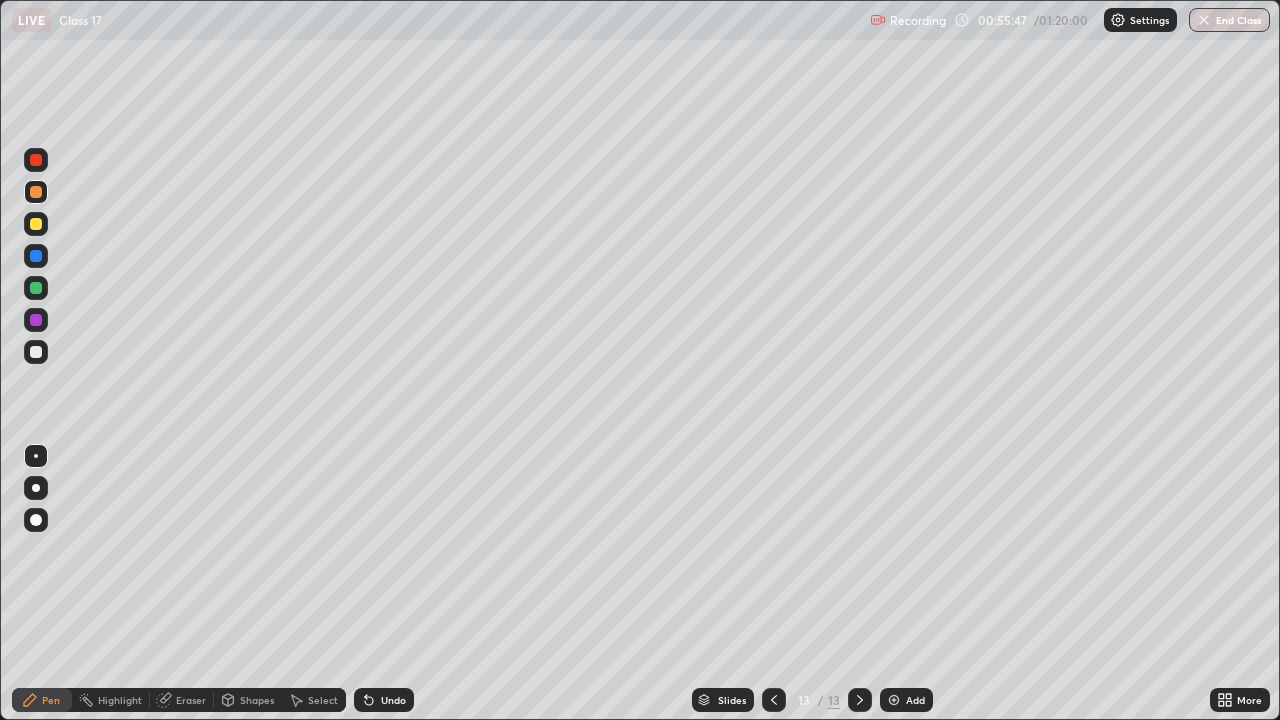 click on "Add" at bounding box center (906, 700) 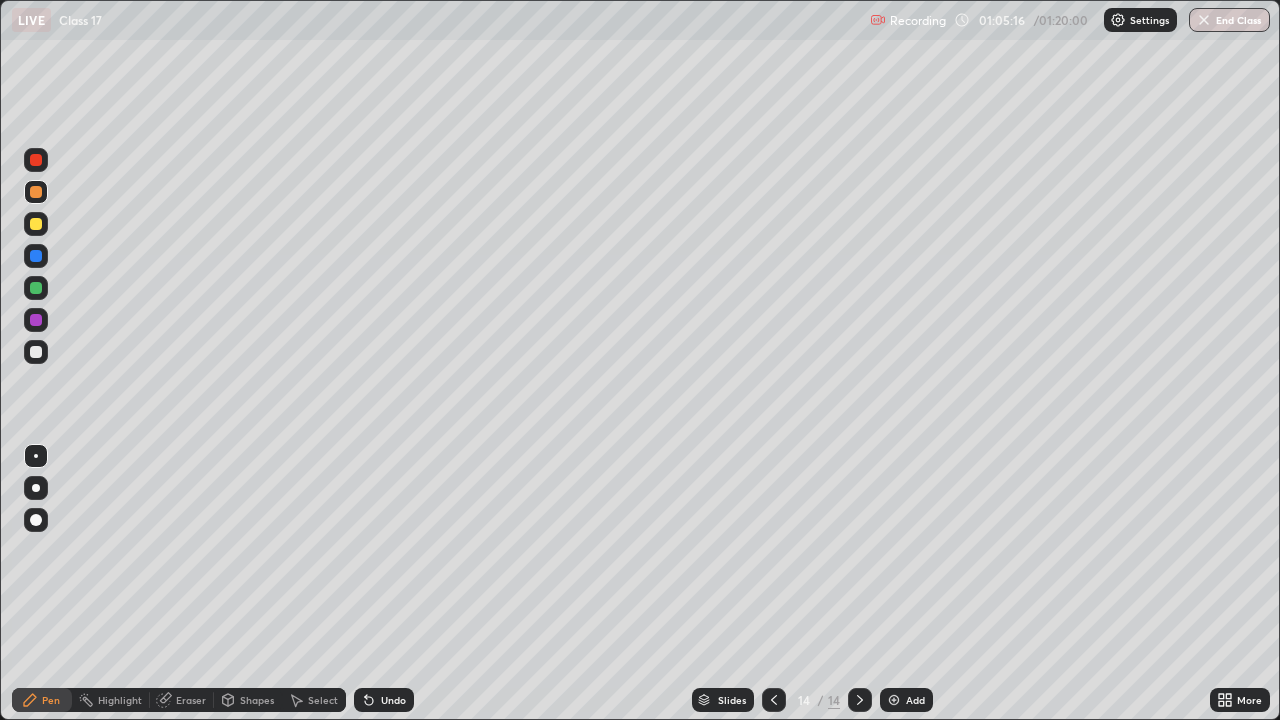 click at bounding box center (894, 700) 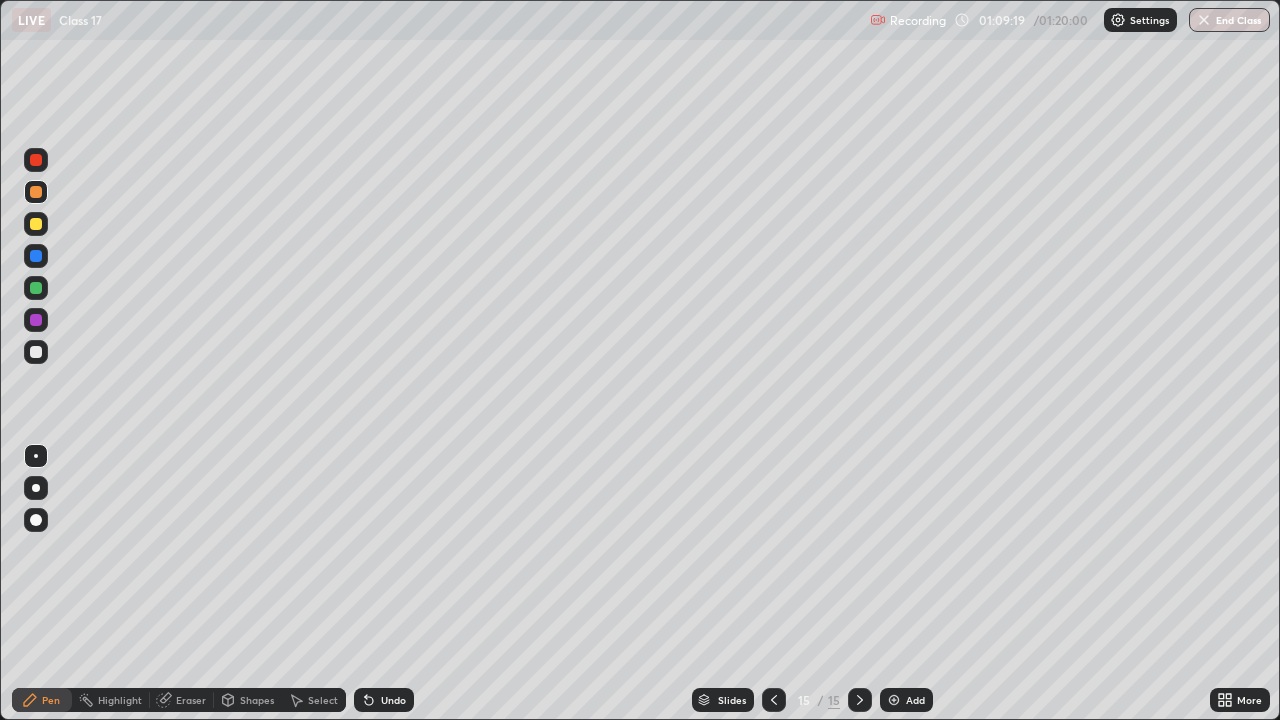 click on "Add" at bounding box center (906, 700) 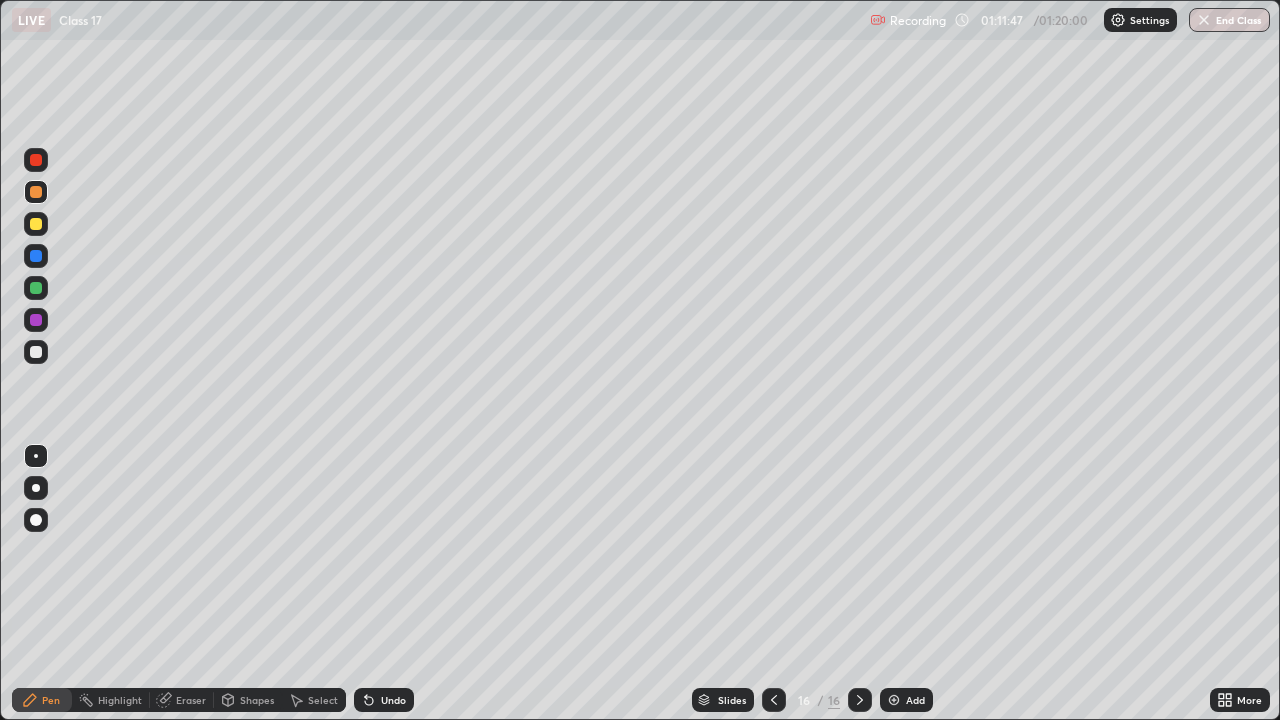 click on "End Class" at bounding box center [1229, 20] 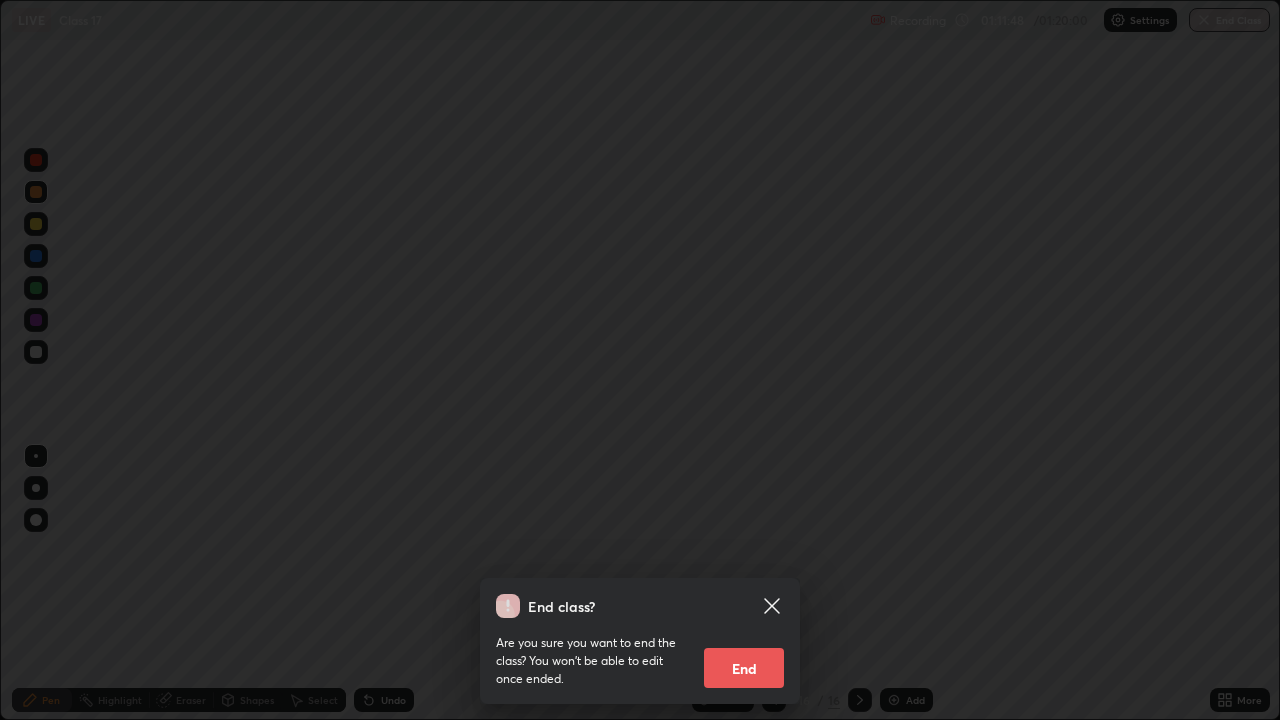 click on "End" at bounding box center (744, 668) 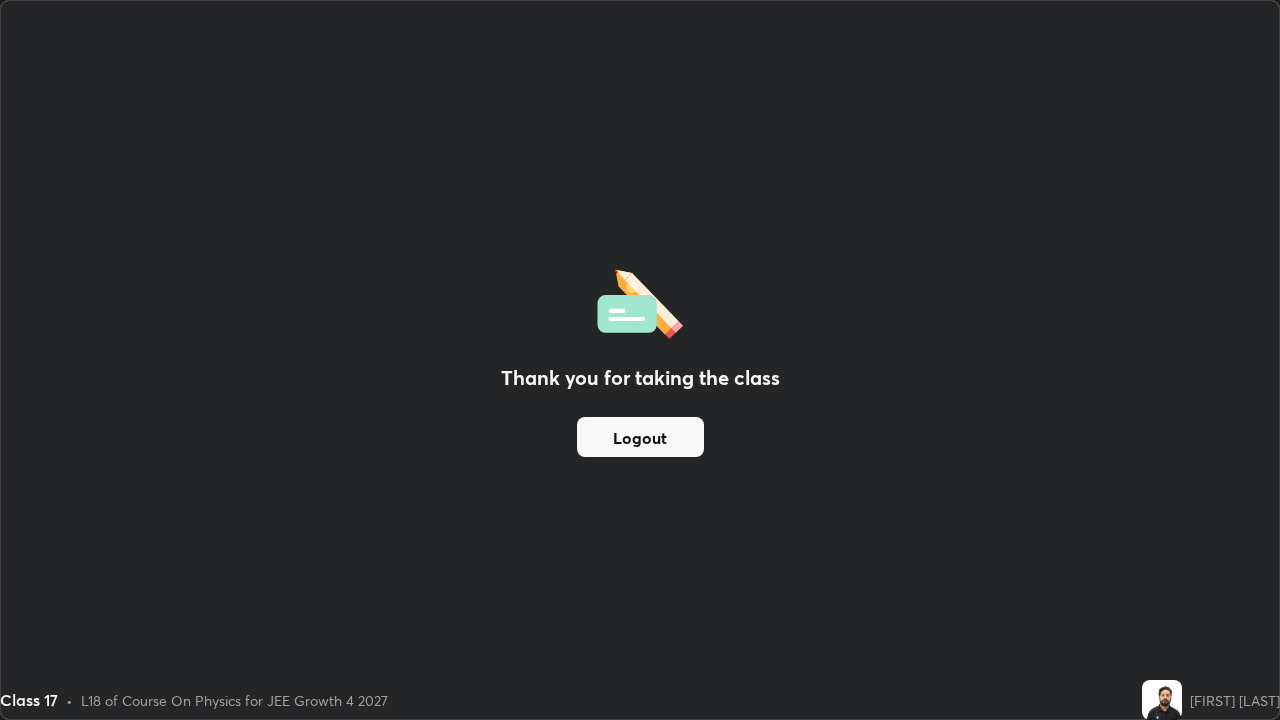 click on "Logout" at bounding box center (640, 437) 